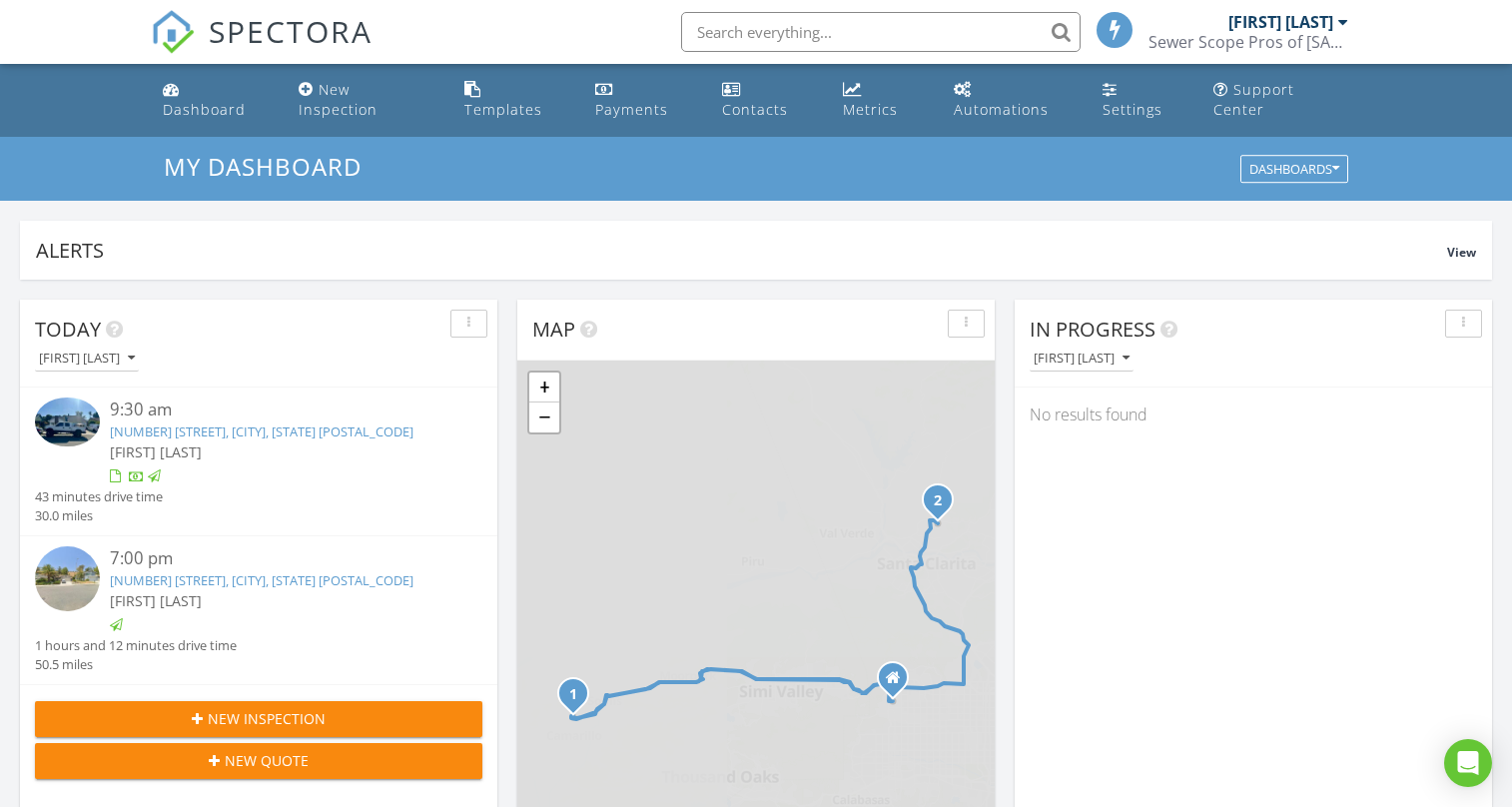 scroll, scrollTop: 0, scrollLeft: 0, axis: both 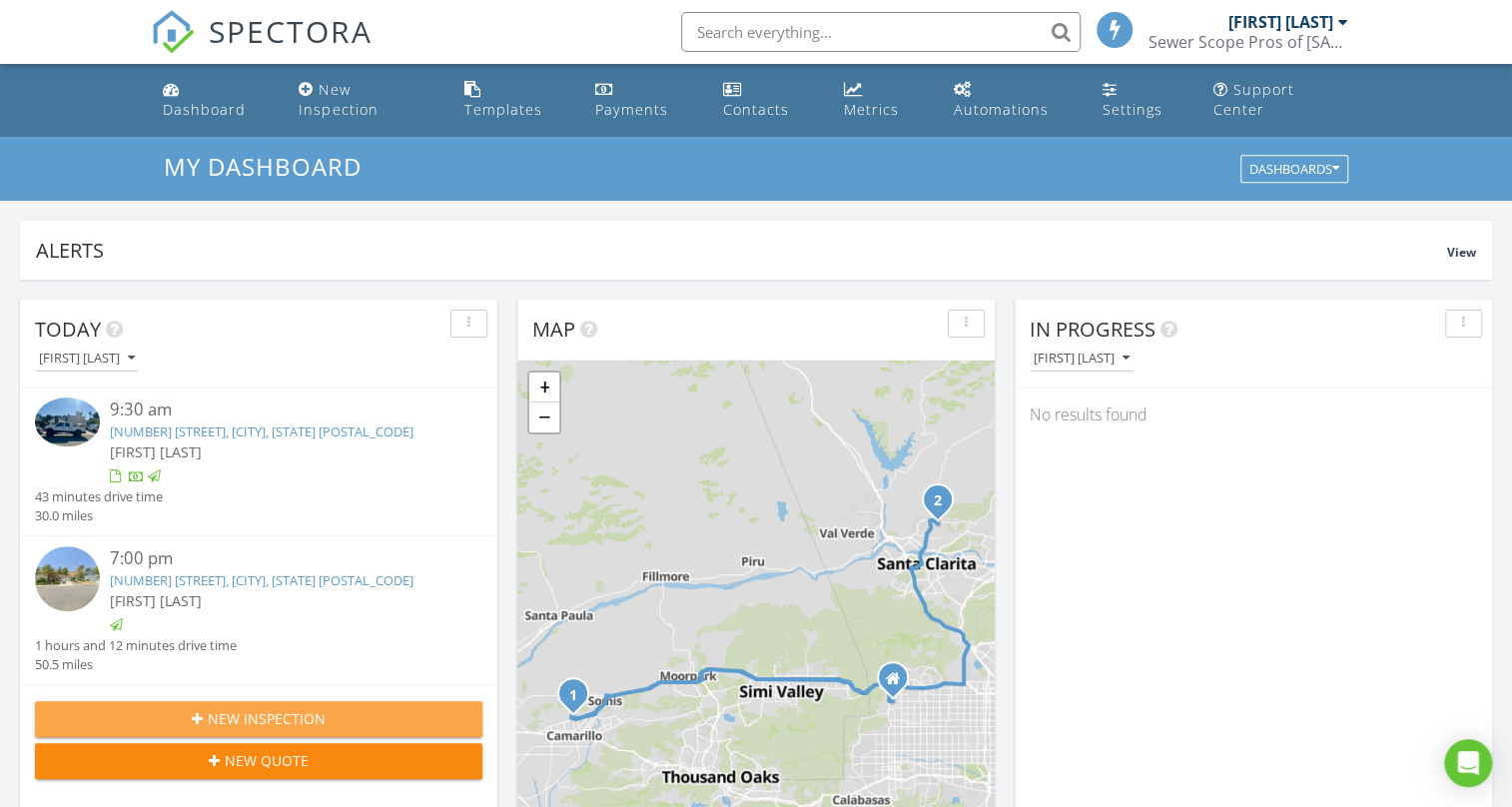 click on "New Inspection" at bounding box center (267, 718) 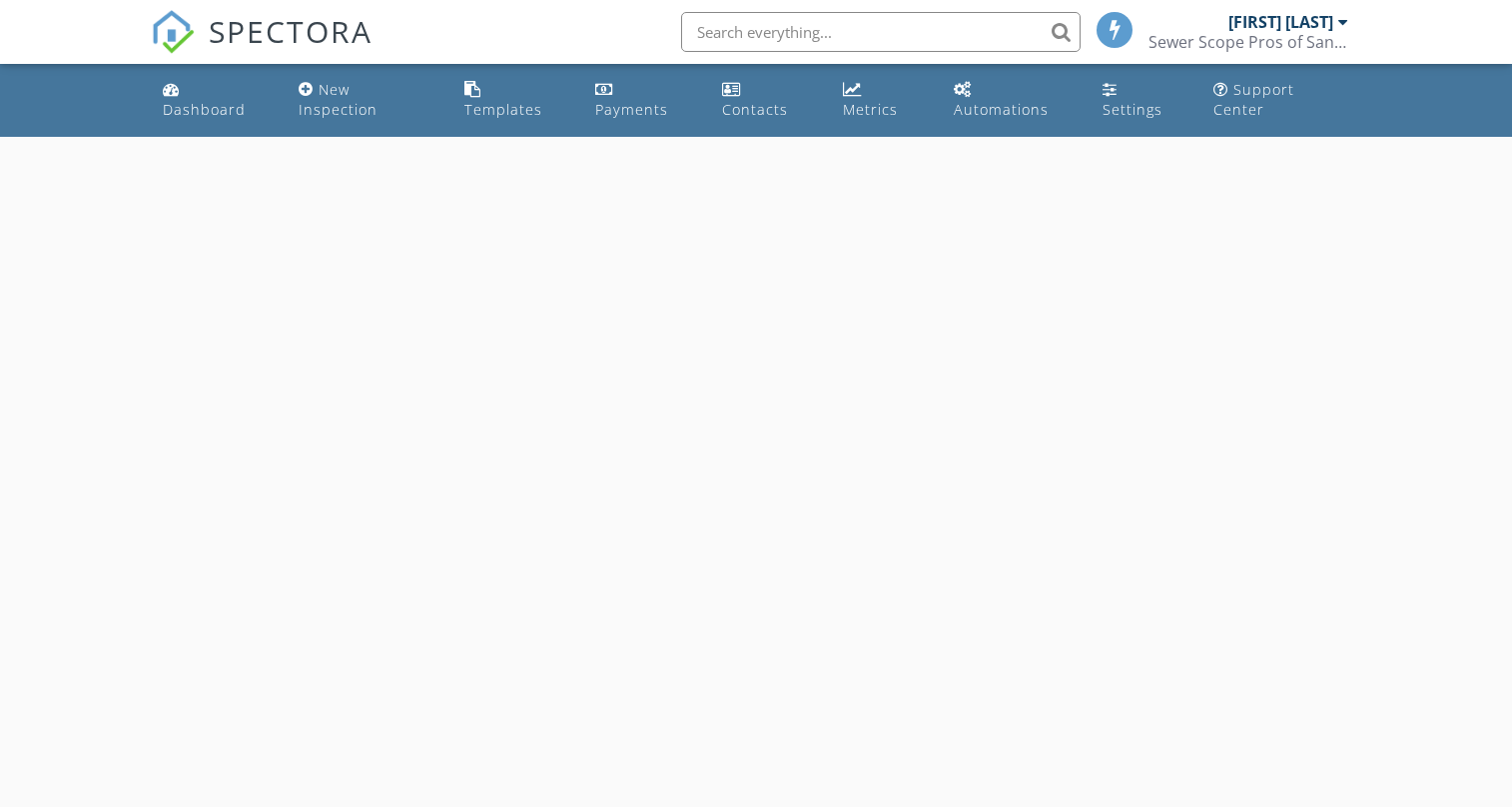 scroll, scrollTop: 0, scrollLeft: 0, axis: both 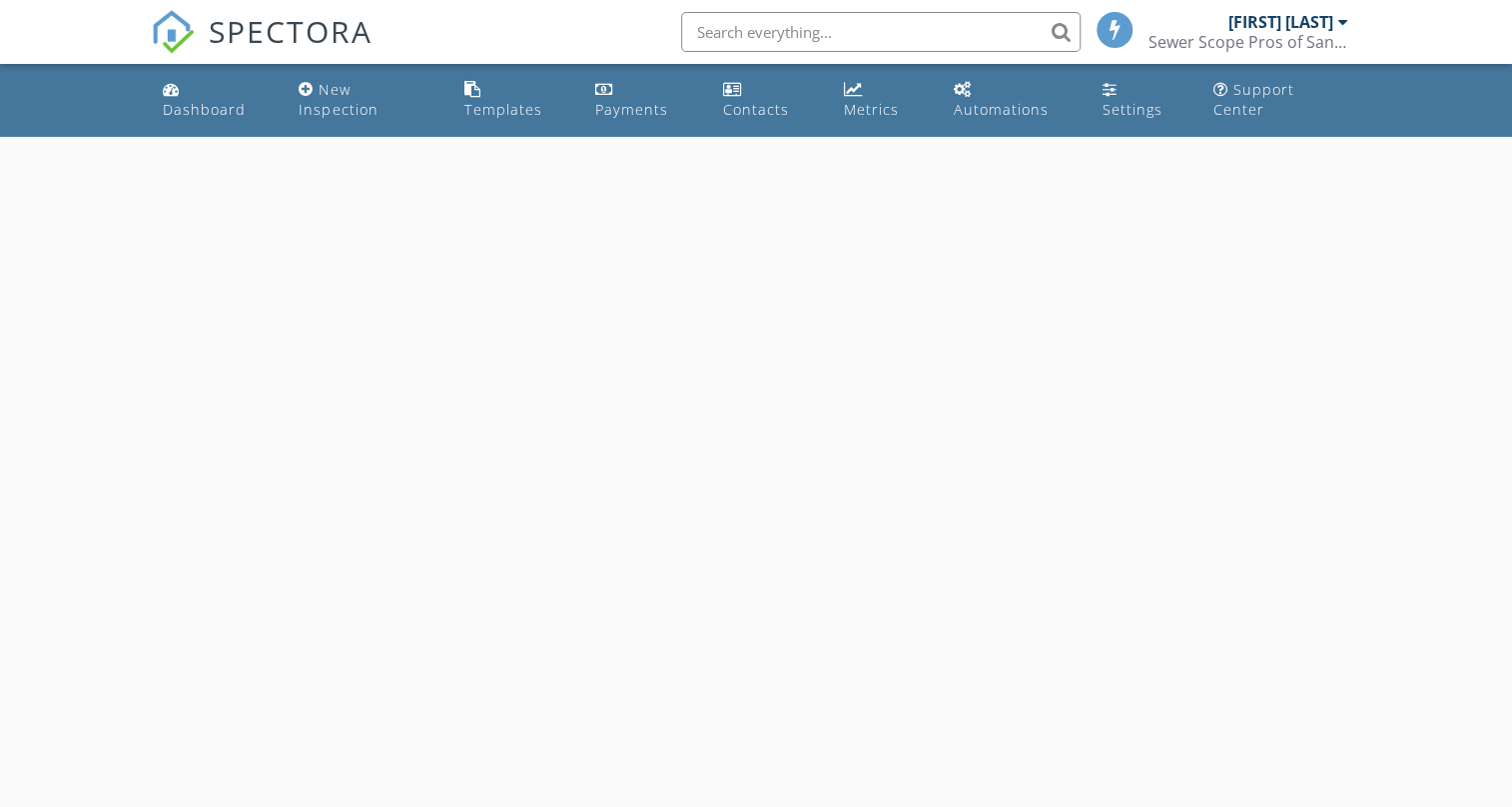 select on "7" 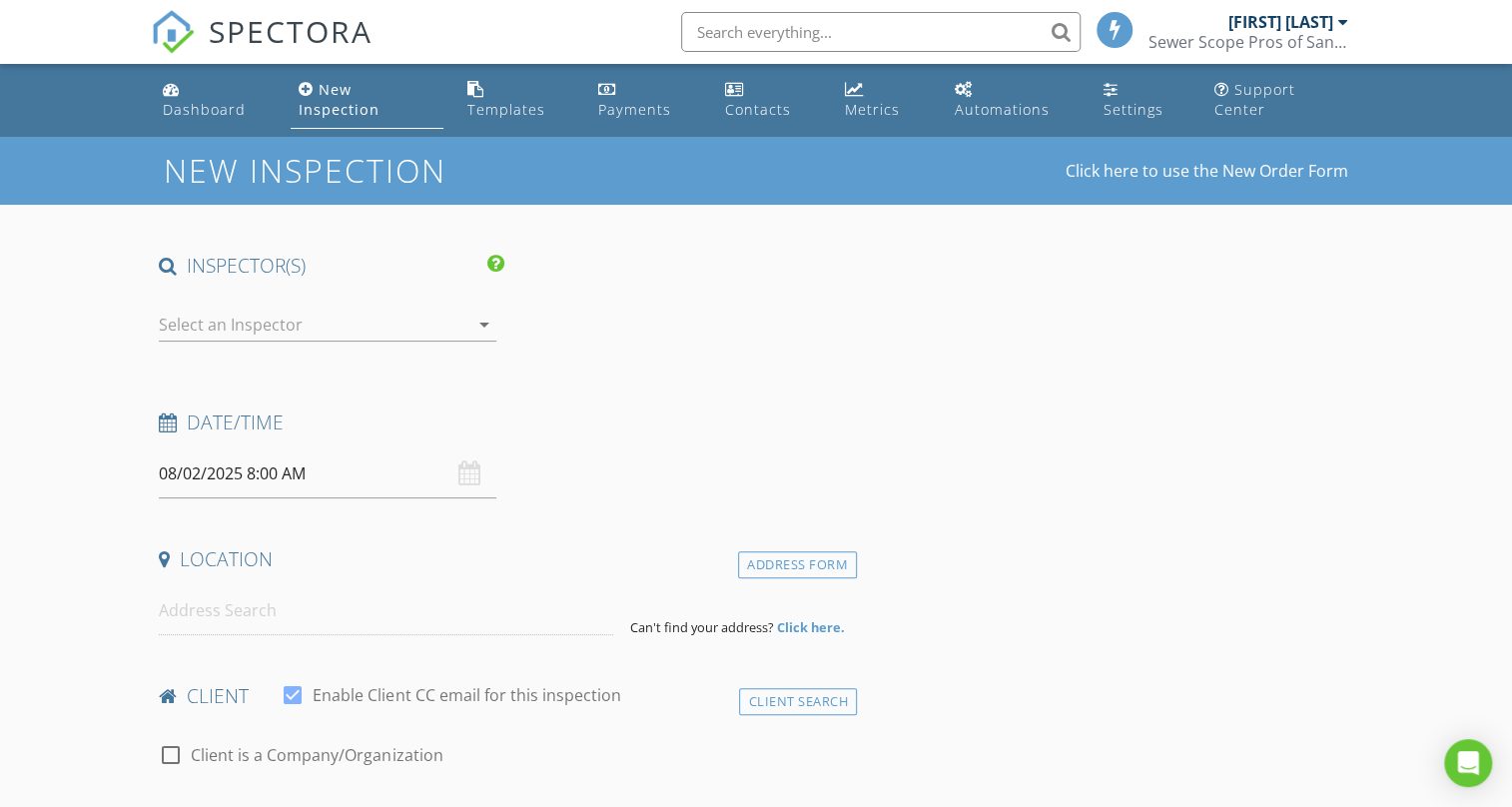 scroll, scrollTop: 0, scrollLeft: 0, axis: both 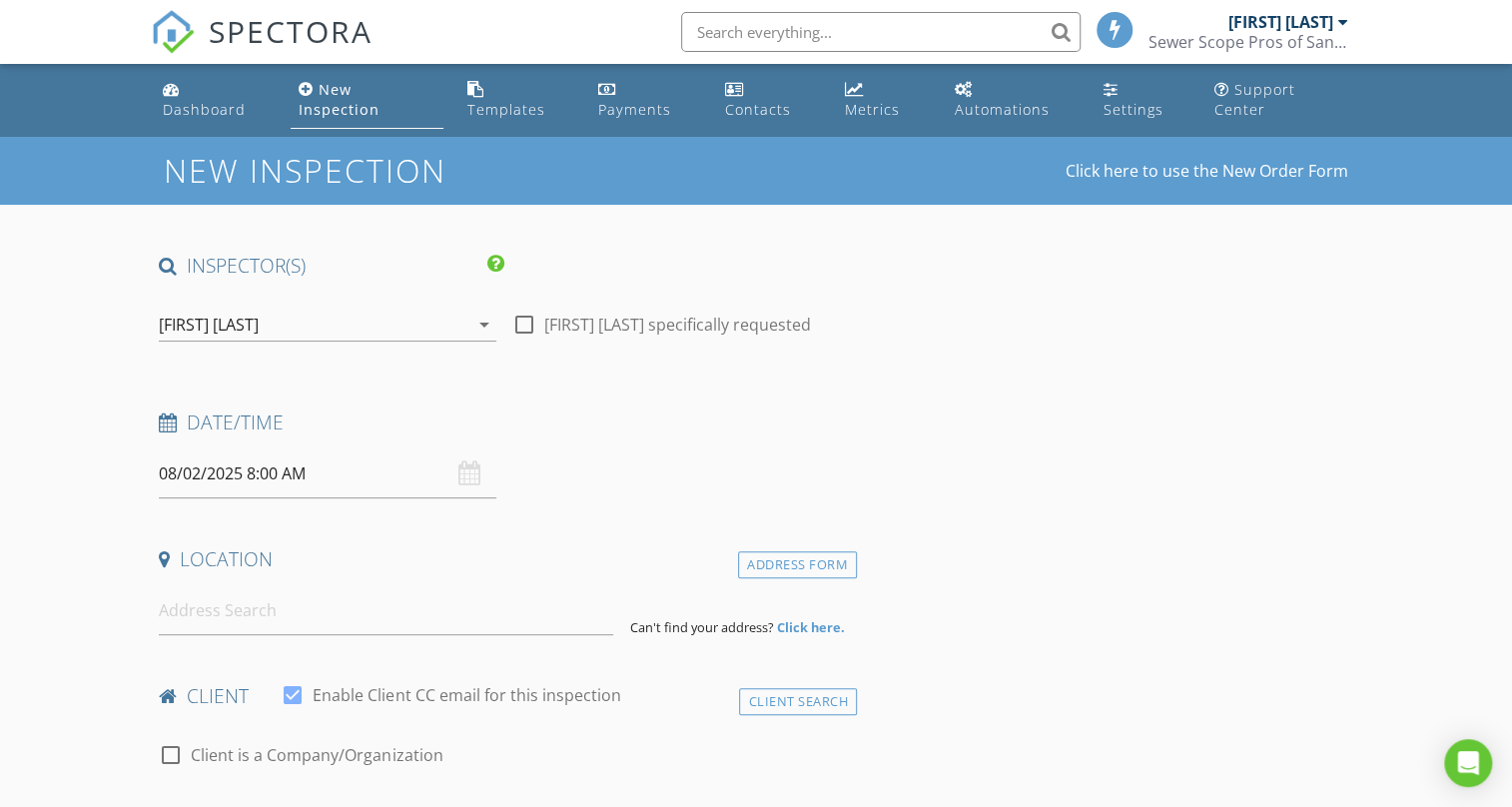 click on "08/02/2025 8:00 AM" at bounding box center [327, 473] 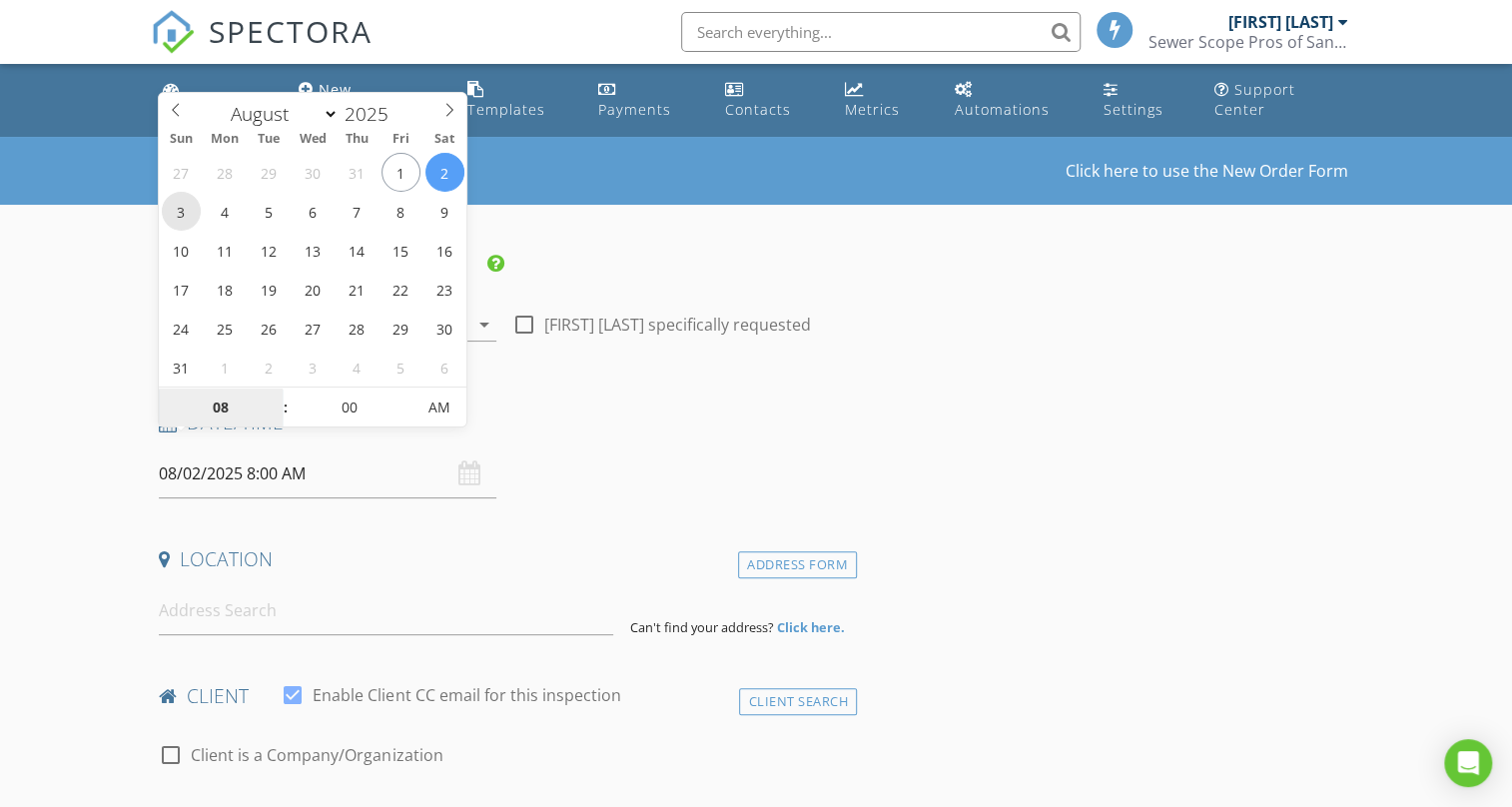 type on "08/03/2025 8:00 AM" 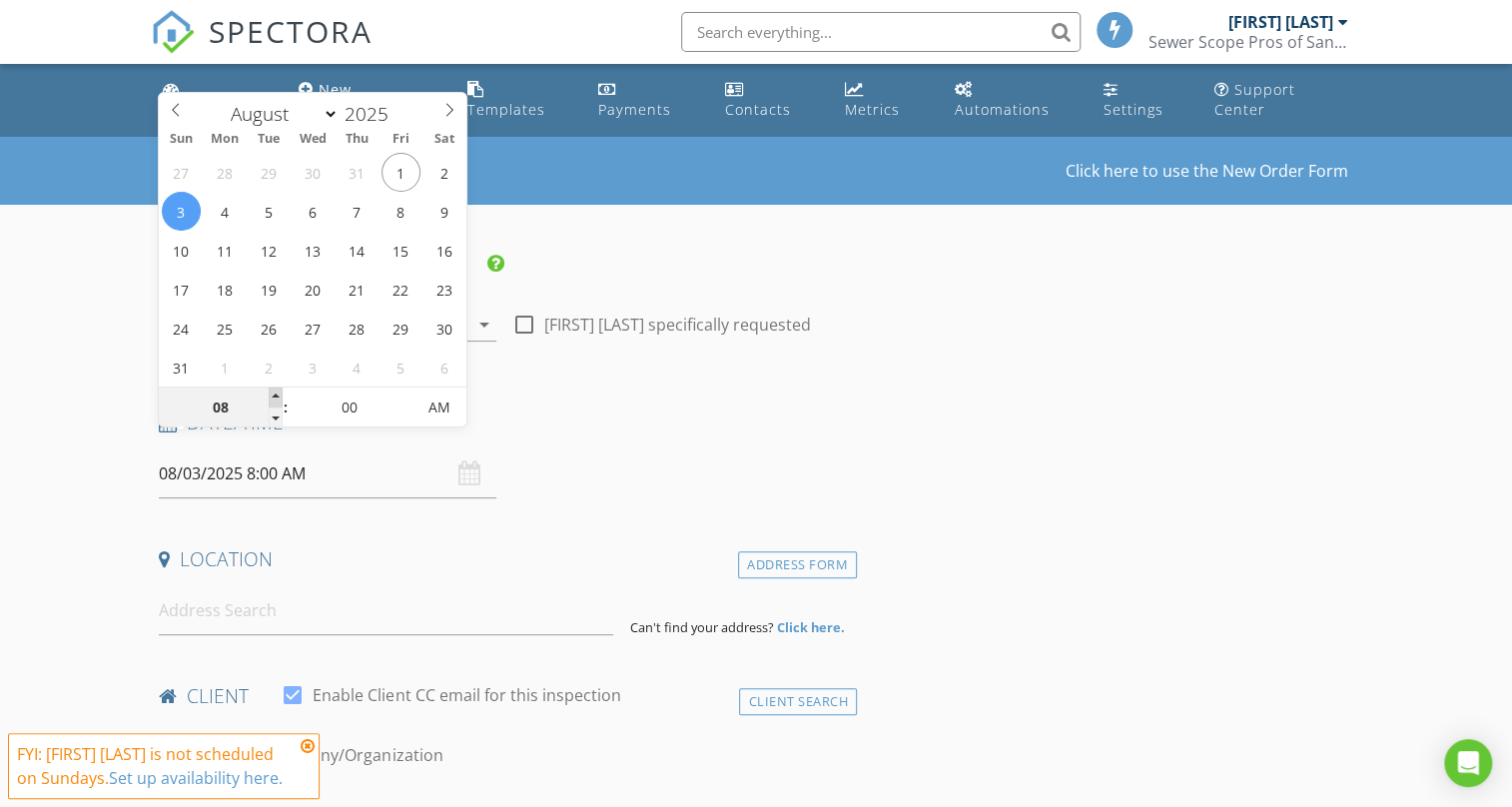 type on "09" 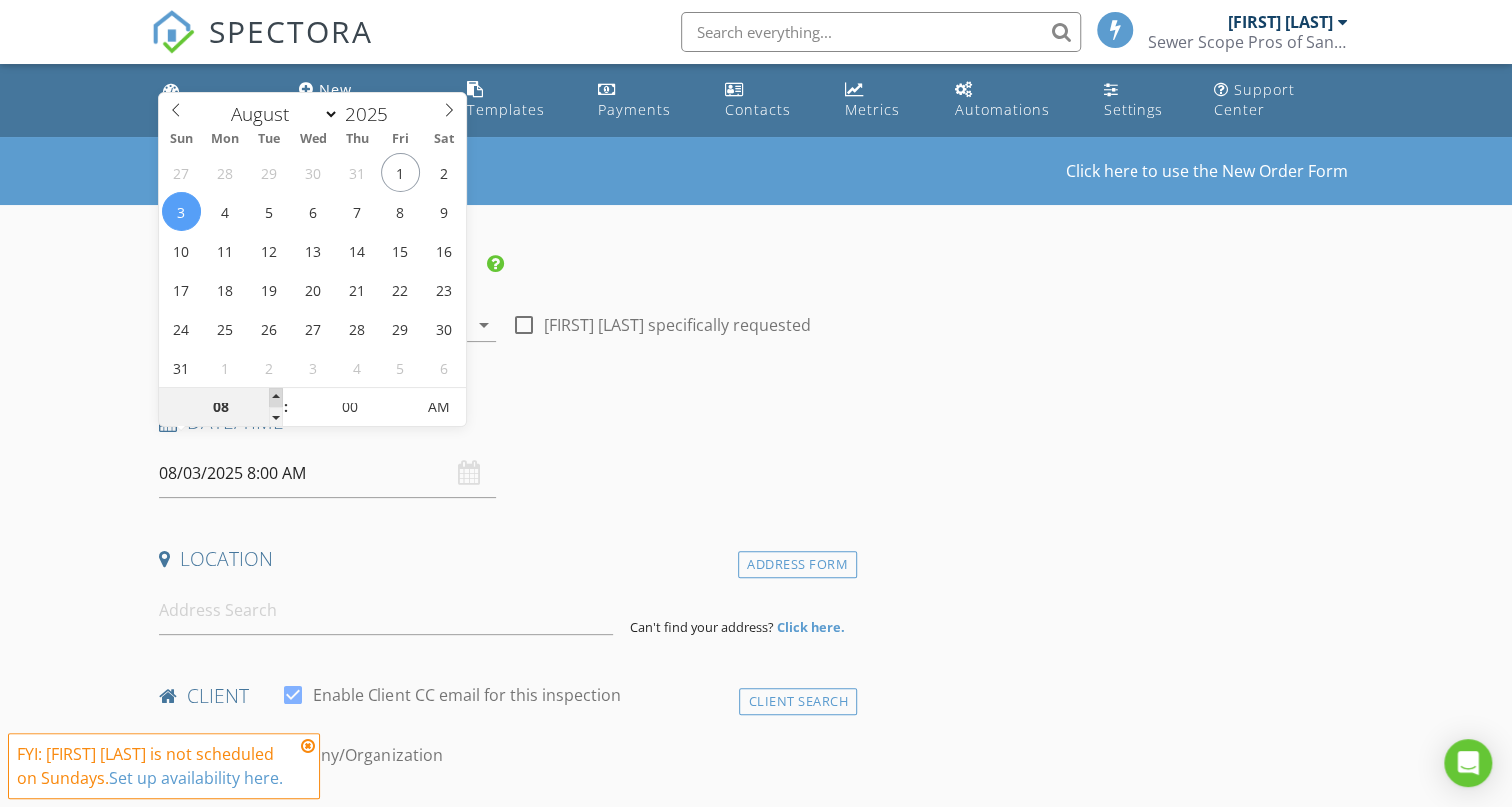 type on "08/03/2025 9:00 AM" 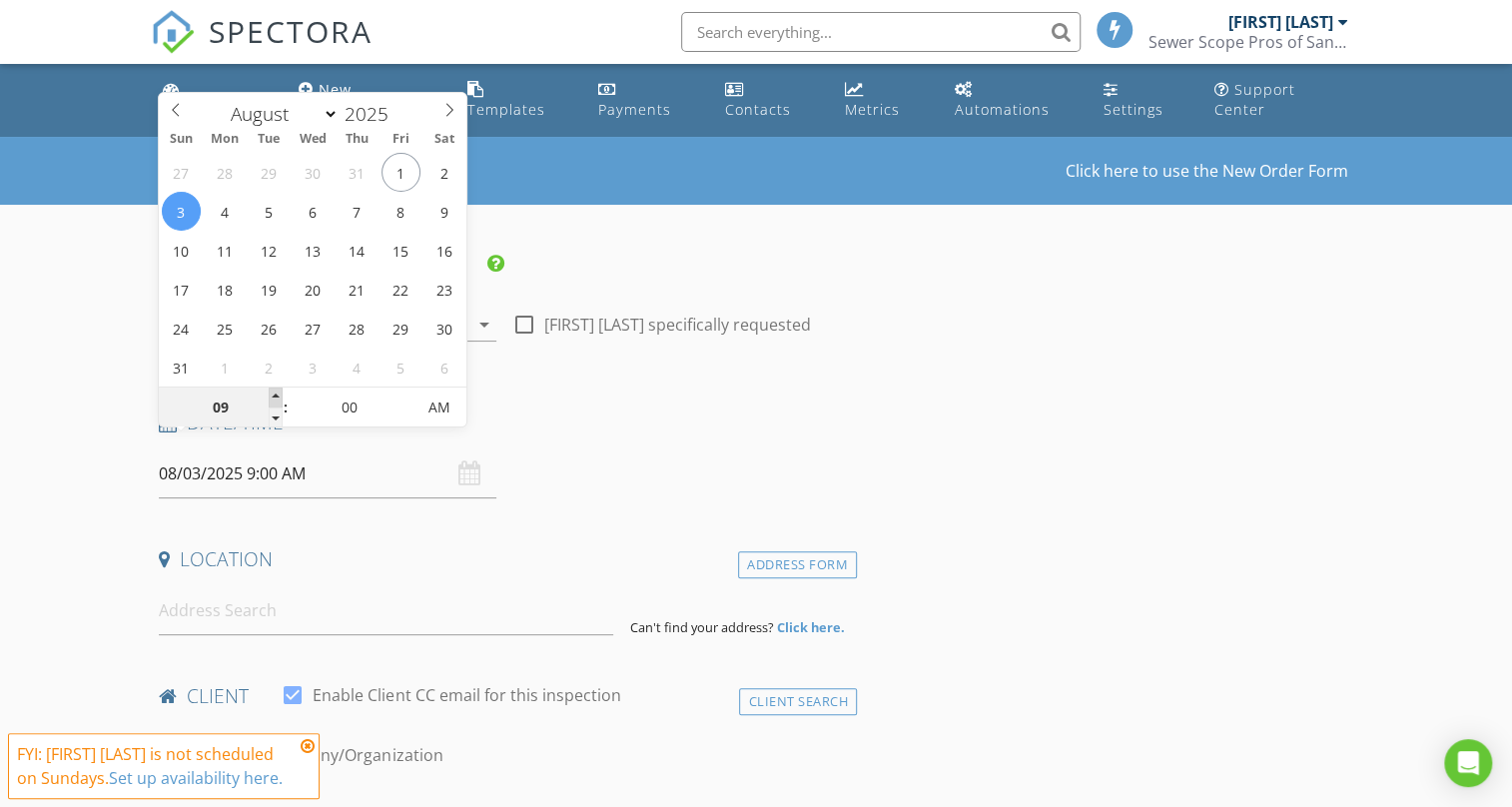 click at bounding box center [276, 398] 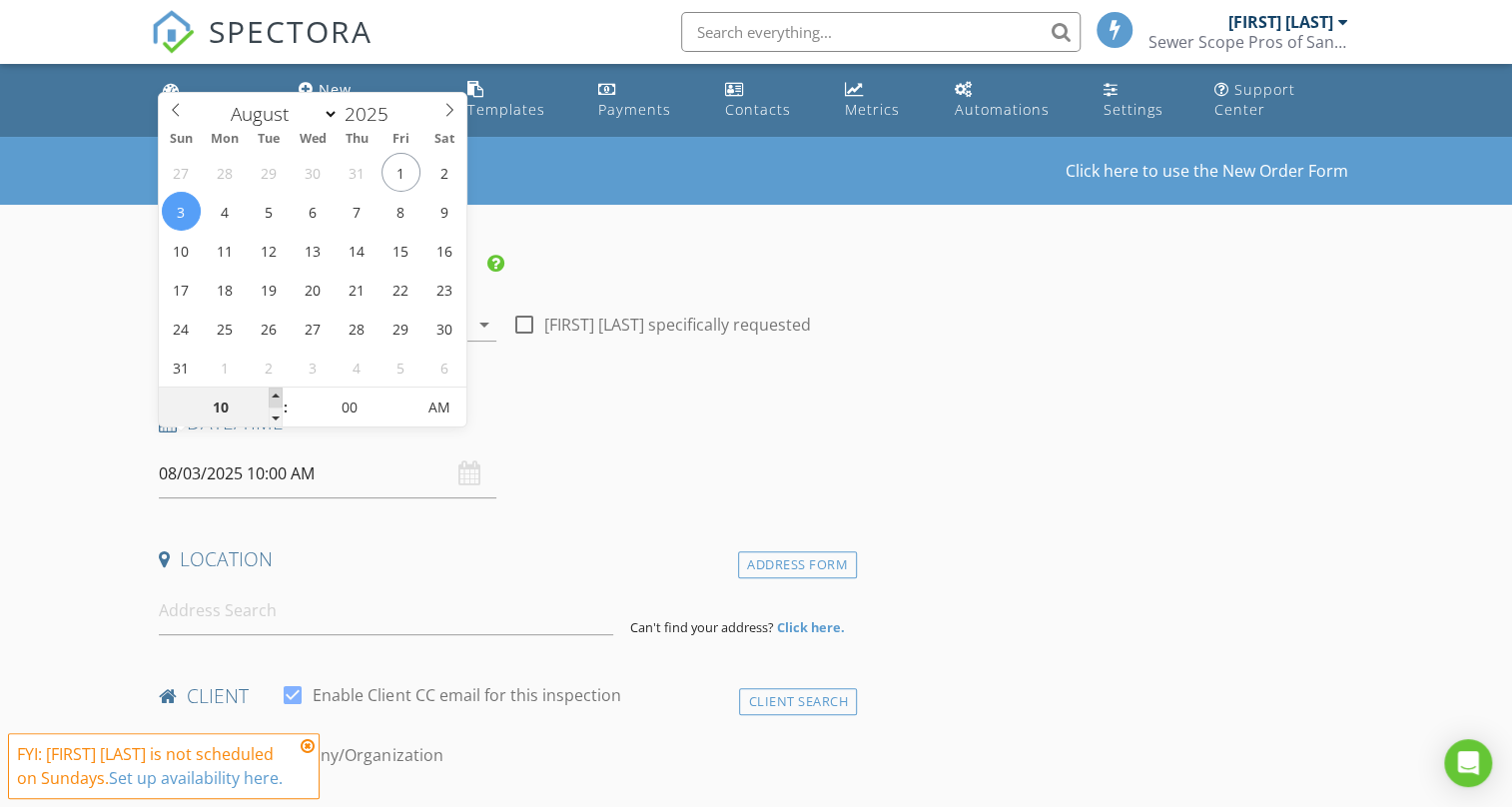 click at bounding box center [276, 398] 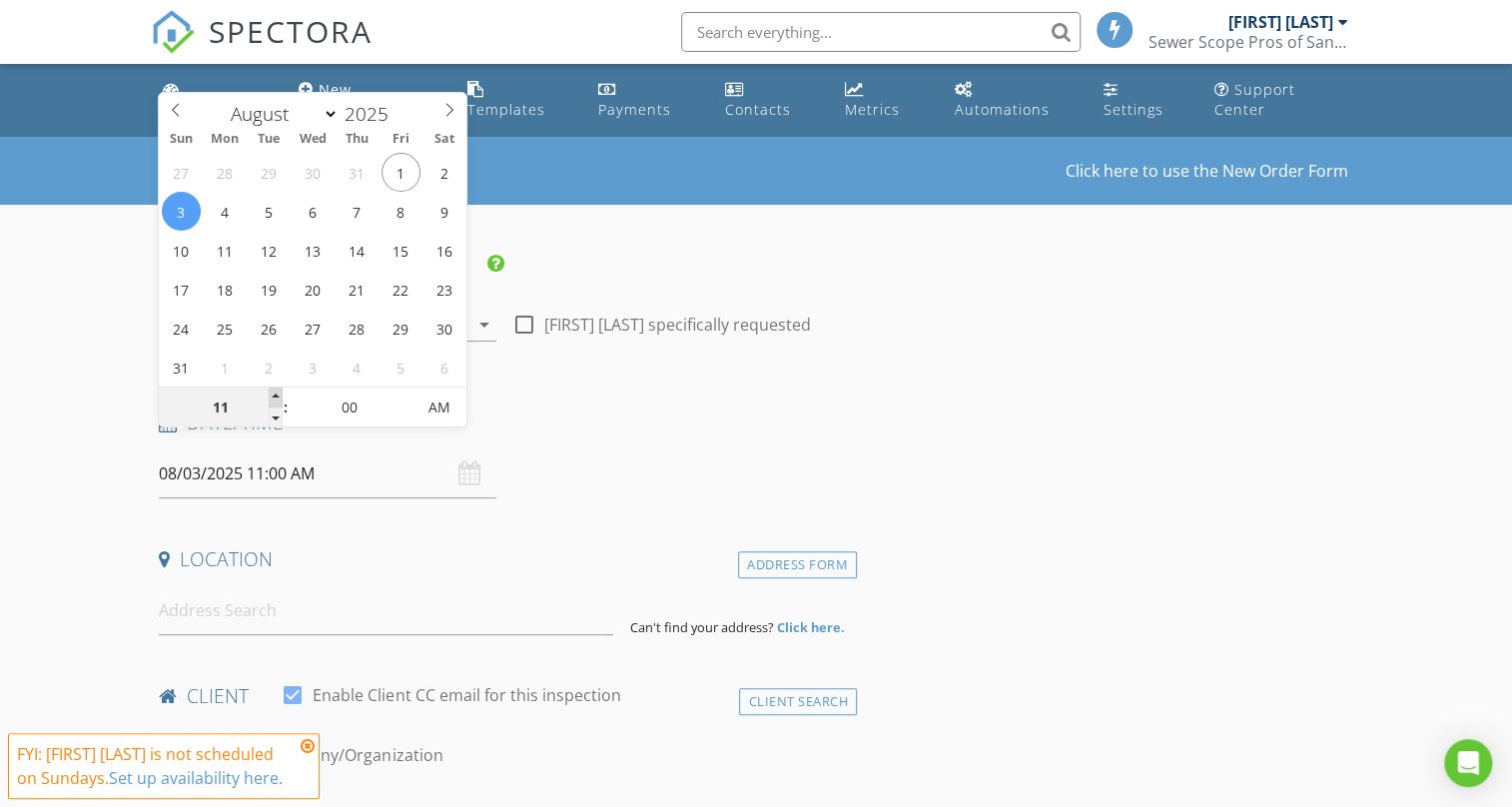 click at bounding box center [276, 398] 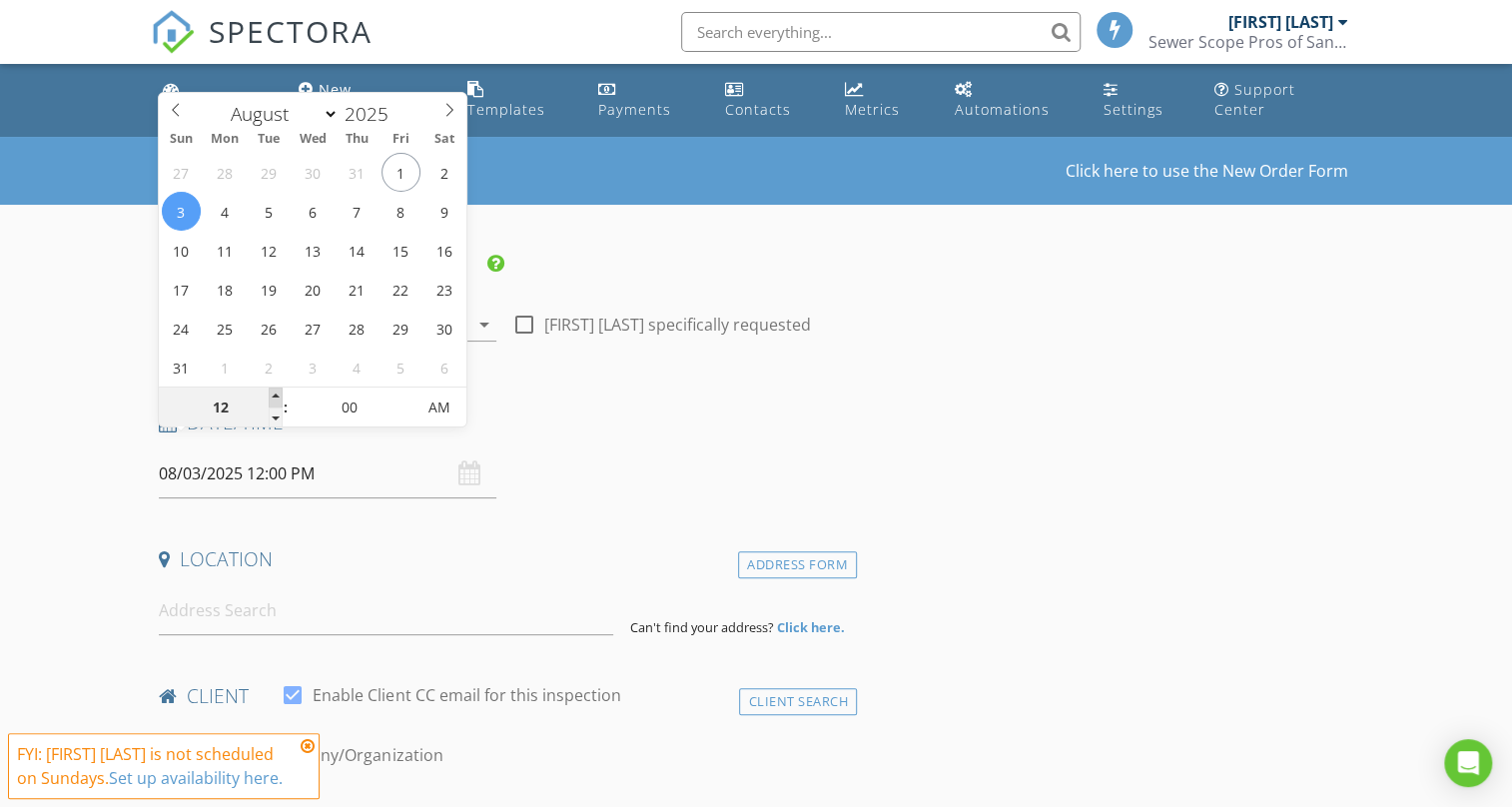 click at bounding box center [276, 398] 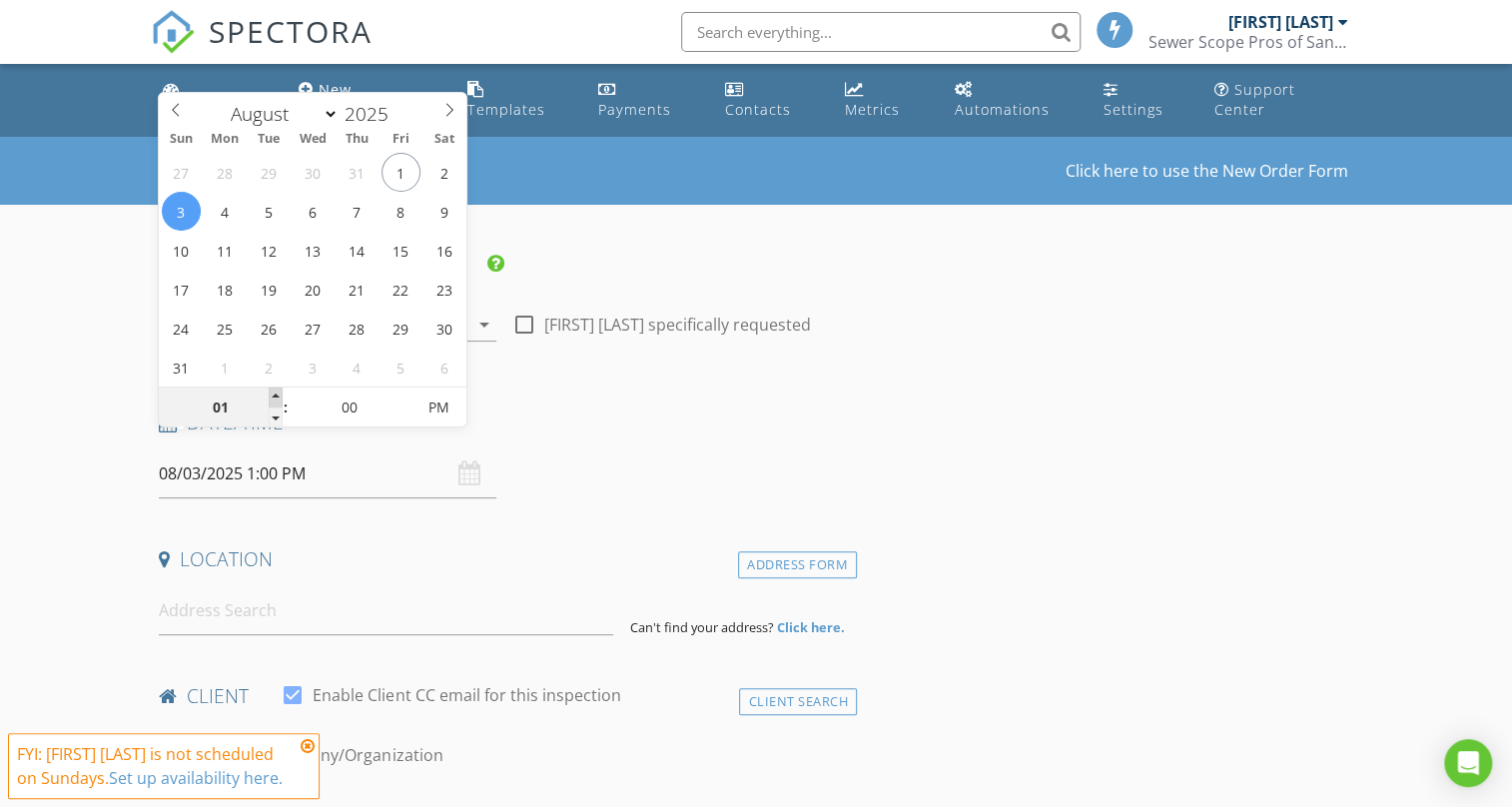click at bounding box center [276, 398] 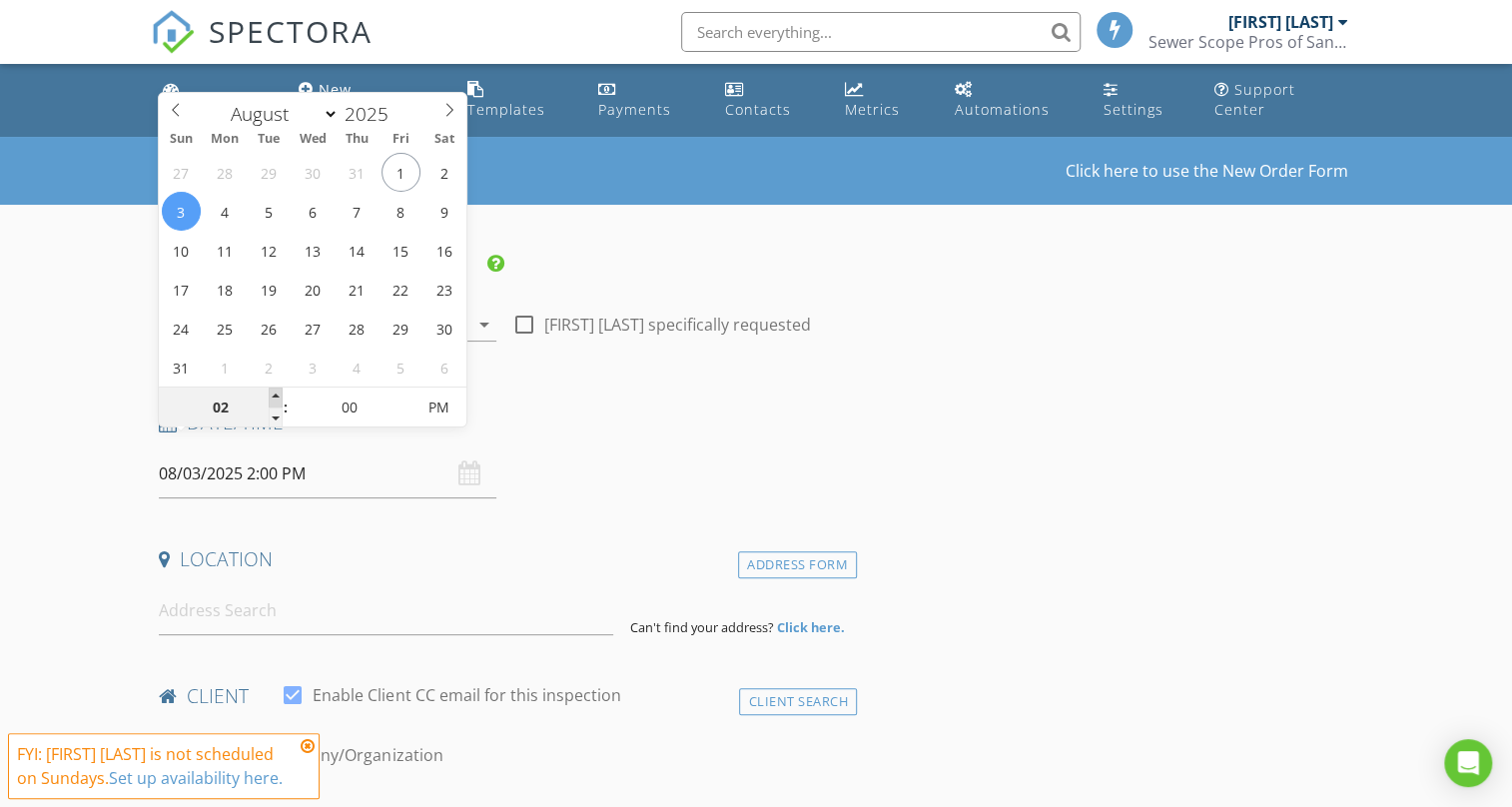 click at bounding box center (276, 398) 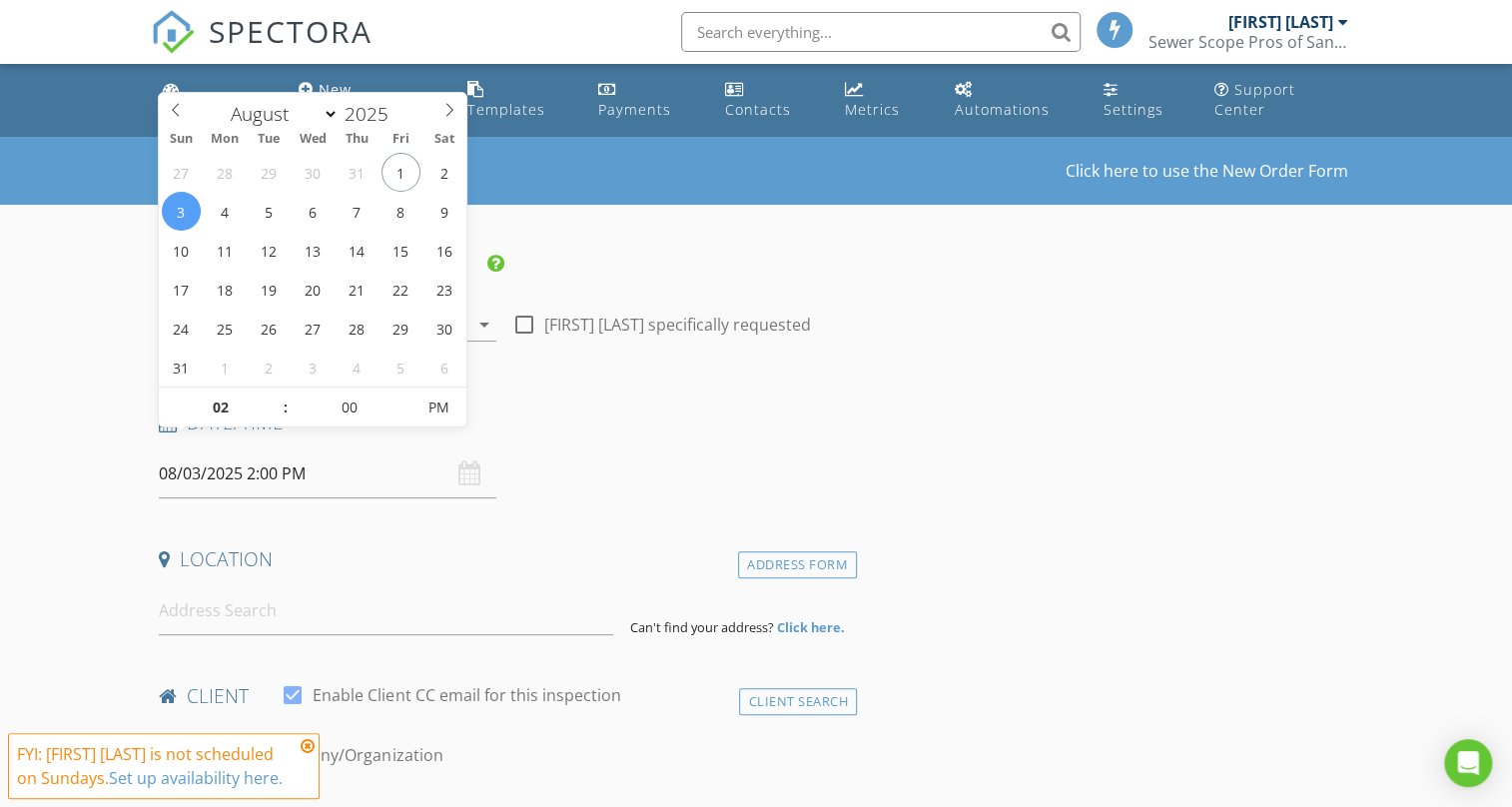 click on "INSPECTOR(S)
check_box   Guillermo López   PRIMARY   Guillermo López arrow_drop_down   check_box_outline_blank Guillermo López specifically requested
Date/Time
08/03/2025 2:00 PM
Location
Address Form       Can't find your address?   Click here.
client
check_box Enable Client CC email for this inspection   Client Search     check_box_outline_blank Client is a Company/Organization     First Name   Last Name   Email   CC Email   Phone           Notes   Private Notes
ADD ADDITIONAL client
SERVICES
check_box_outline_blank   Sewer Inspection   Sewer Inspection at a Single Residence/Building check_box_outline_blank   Sewer Line Inspection (Reg)   Residential sewer line inspection check_box_outline_blank   Sewer Inspection with Discount Coupon   check_box_outline_blank" at bounding box center [503, 1627] 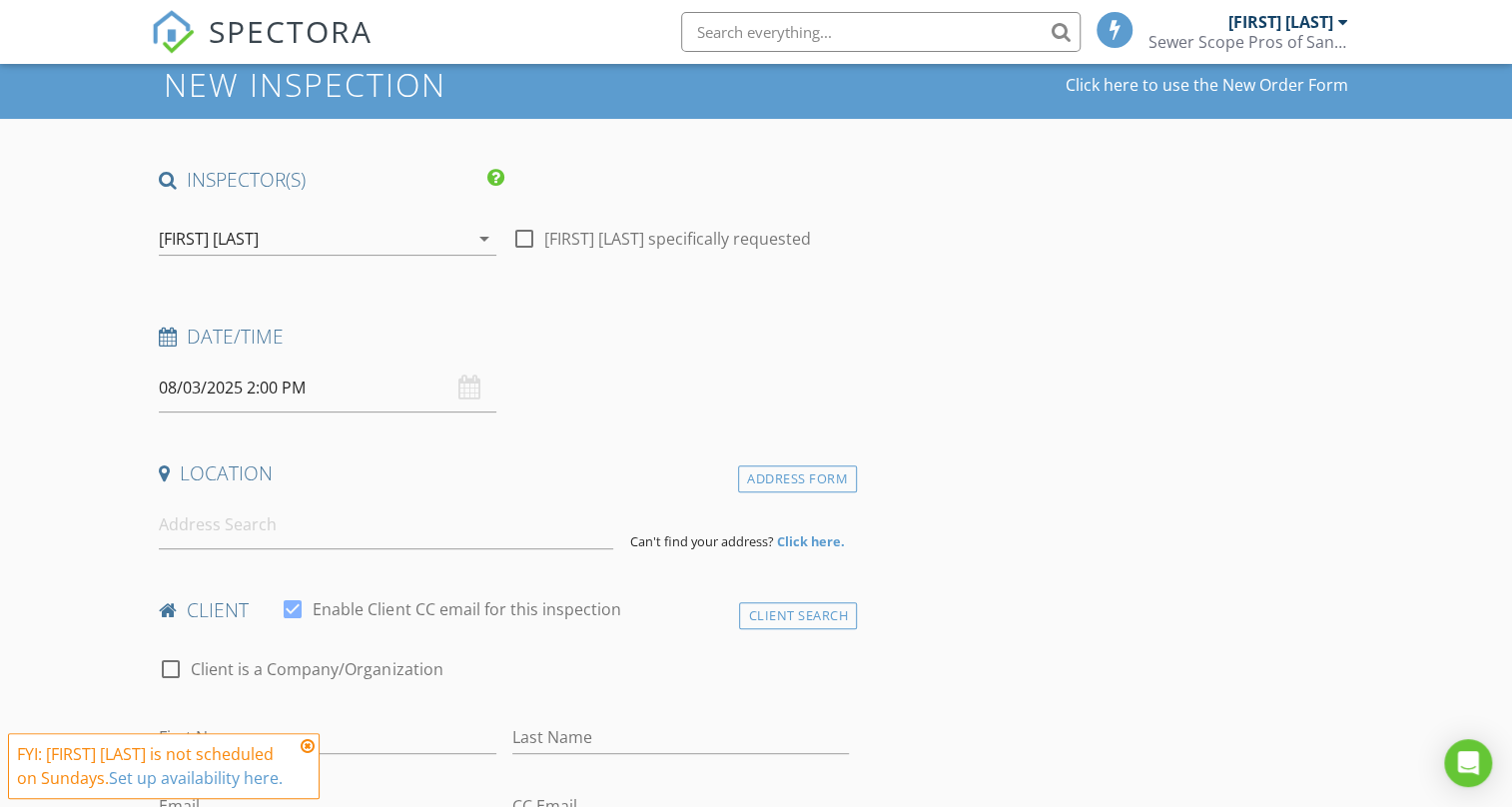 scroll, scrollTop: 181, scrollLeft: 0, axis: vertical 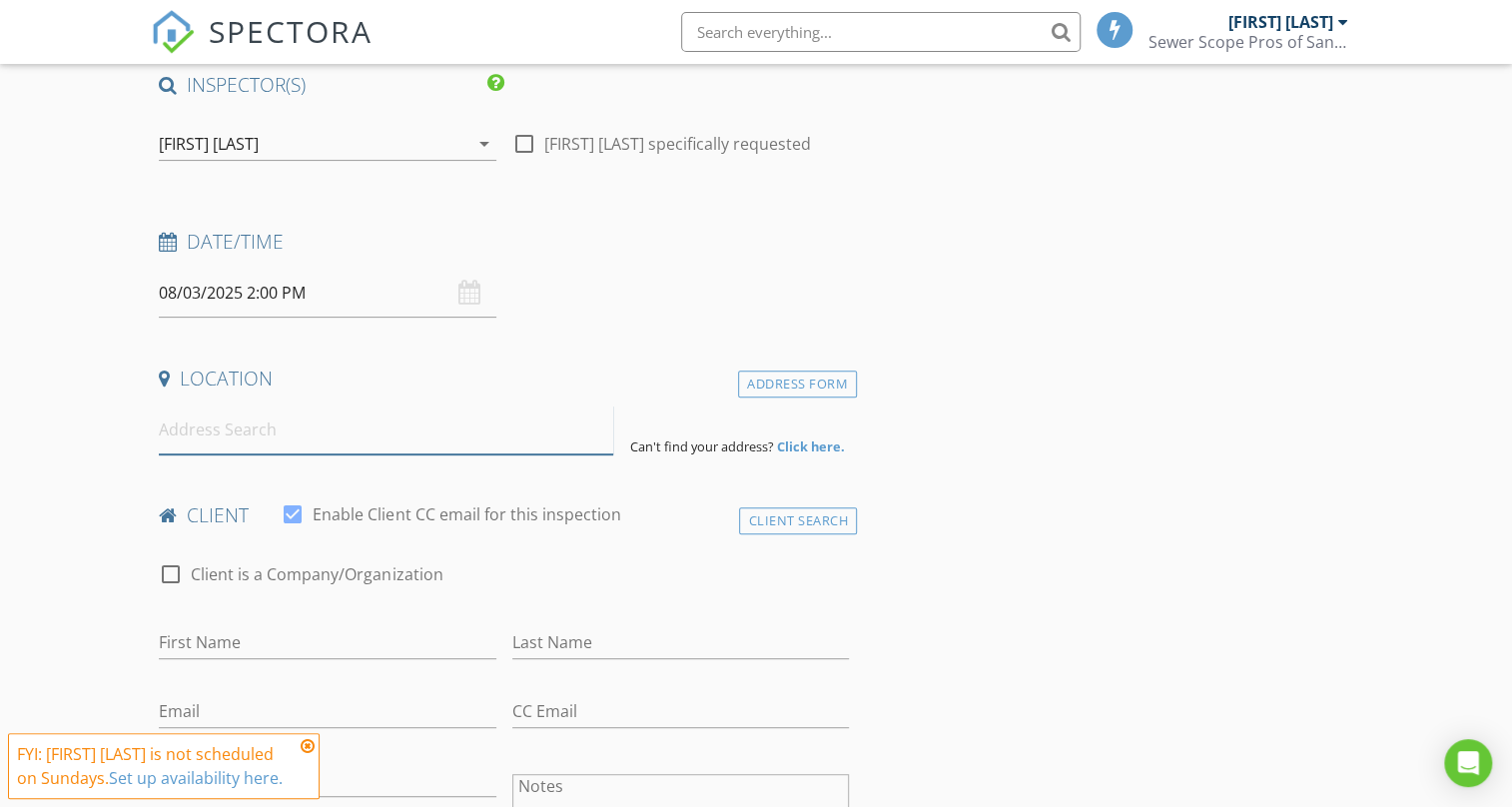 click at bounding box center (385, 429) 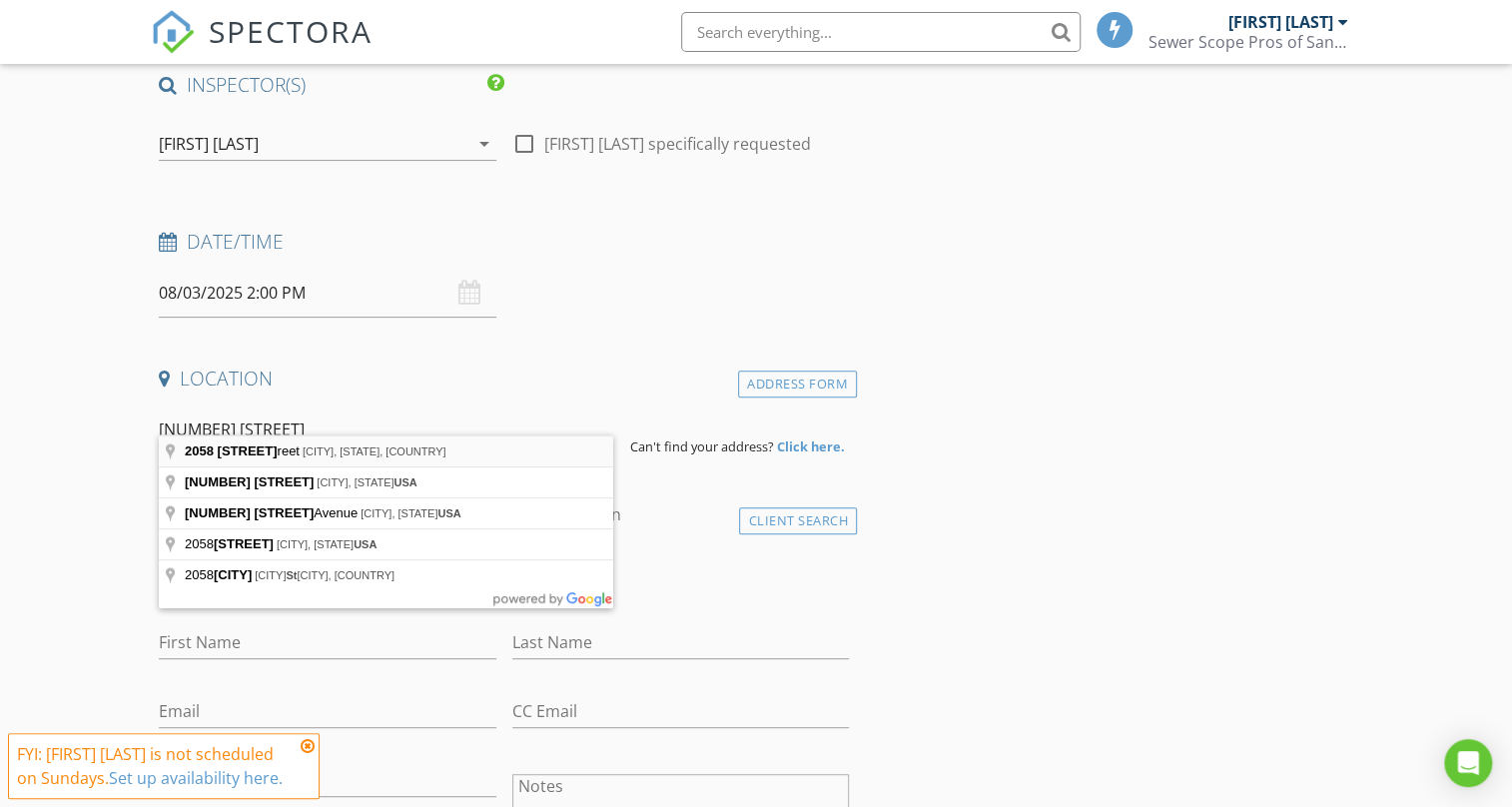 type on "2058 Lindengrove Street, Westlake Village, CA, USA" 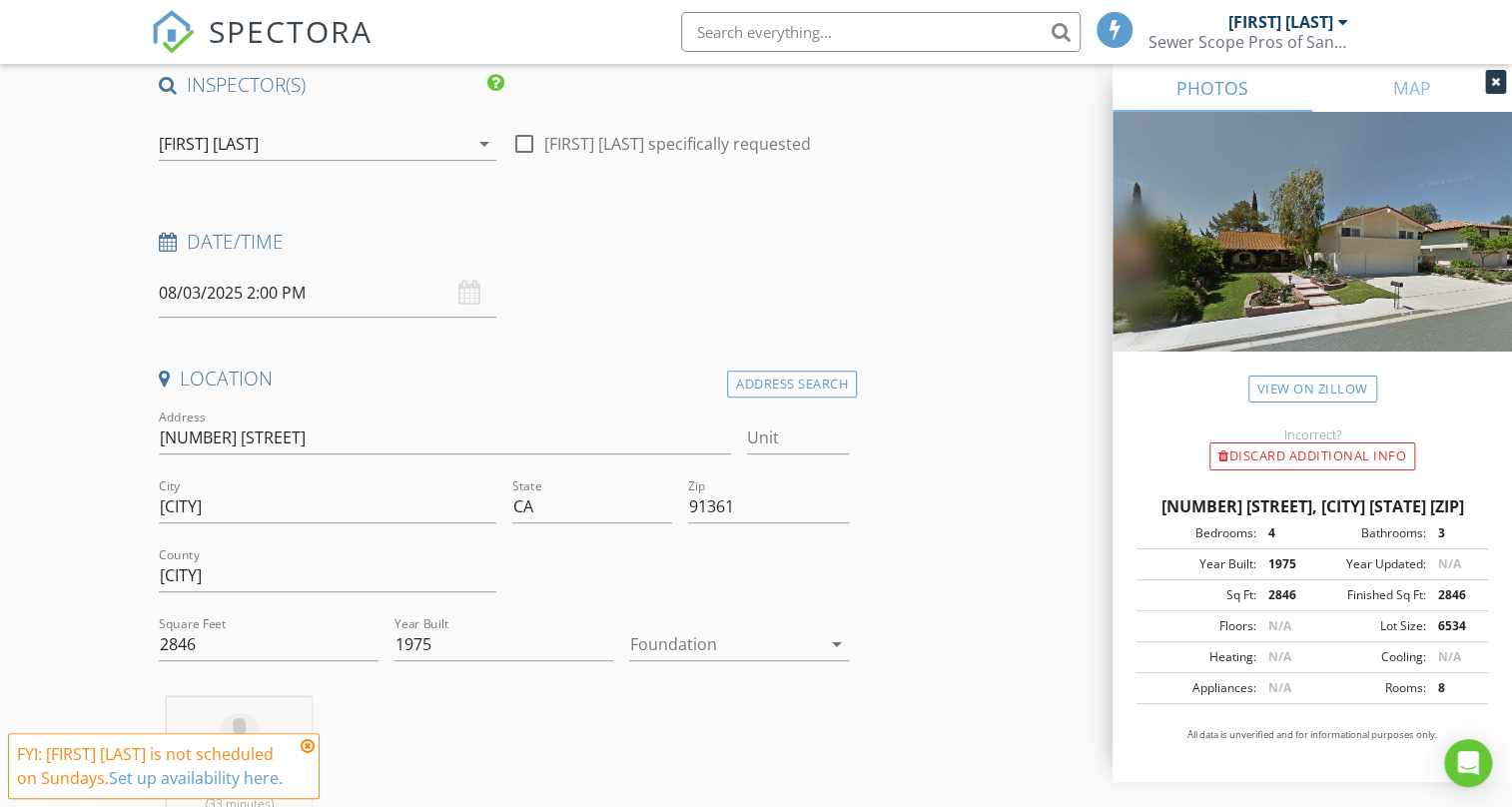 scroll, scrollTop: 302, scrollLeft: 0, axis: vertical 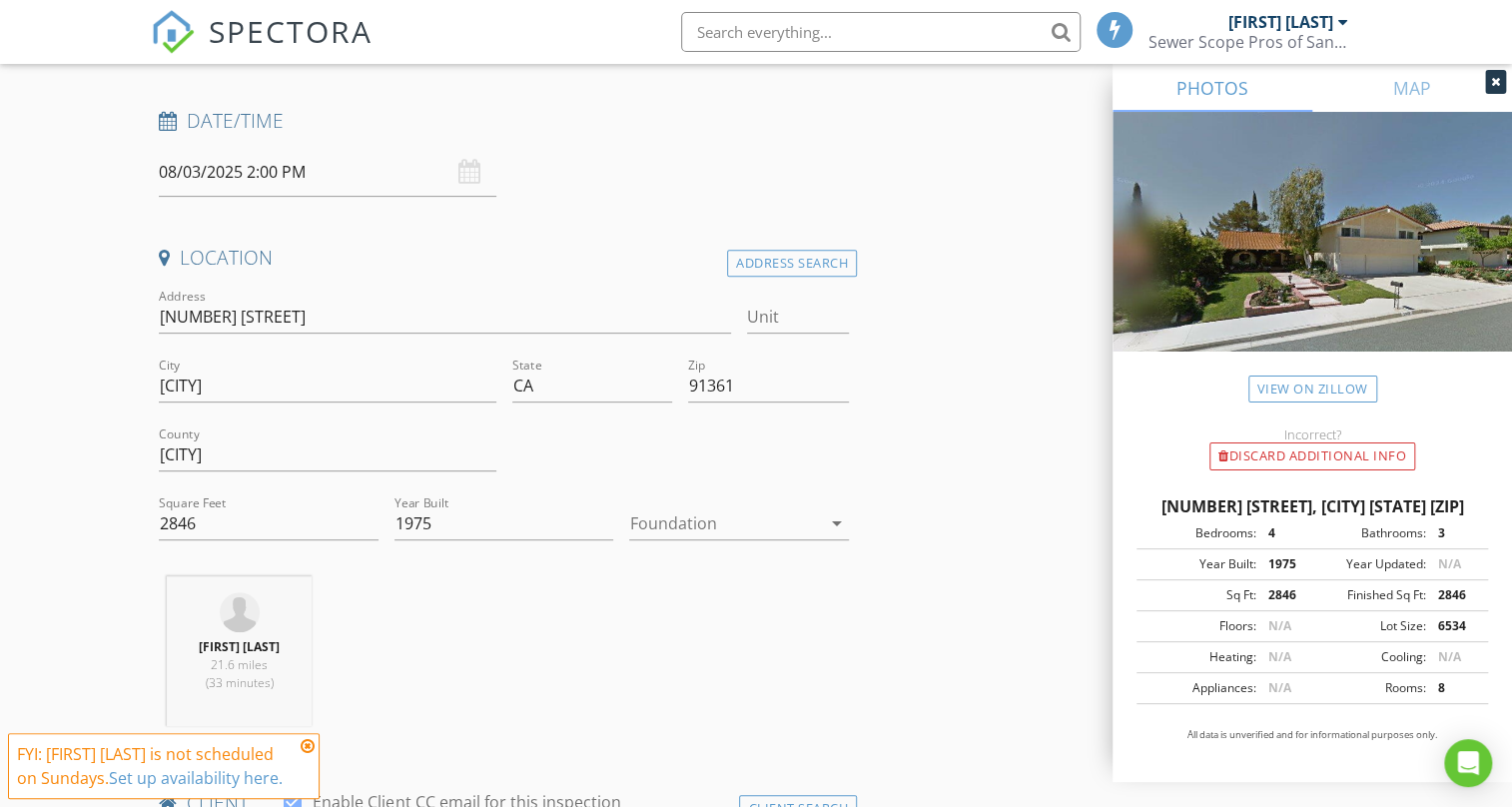 click on "arrow_drop_down" at bounding box center (837, 523) 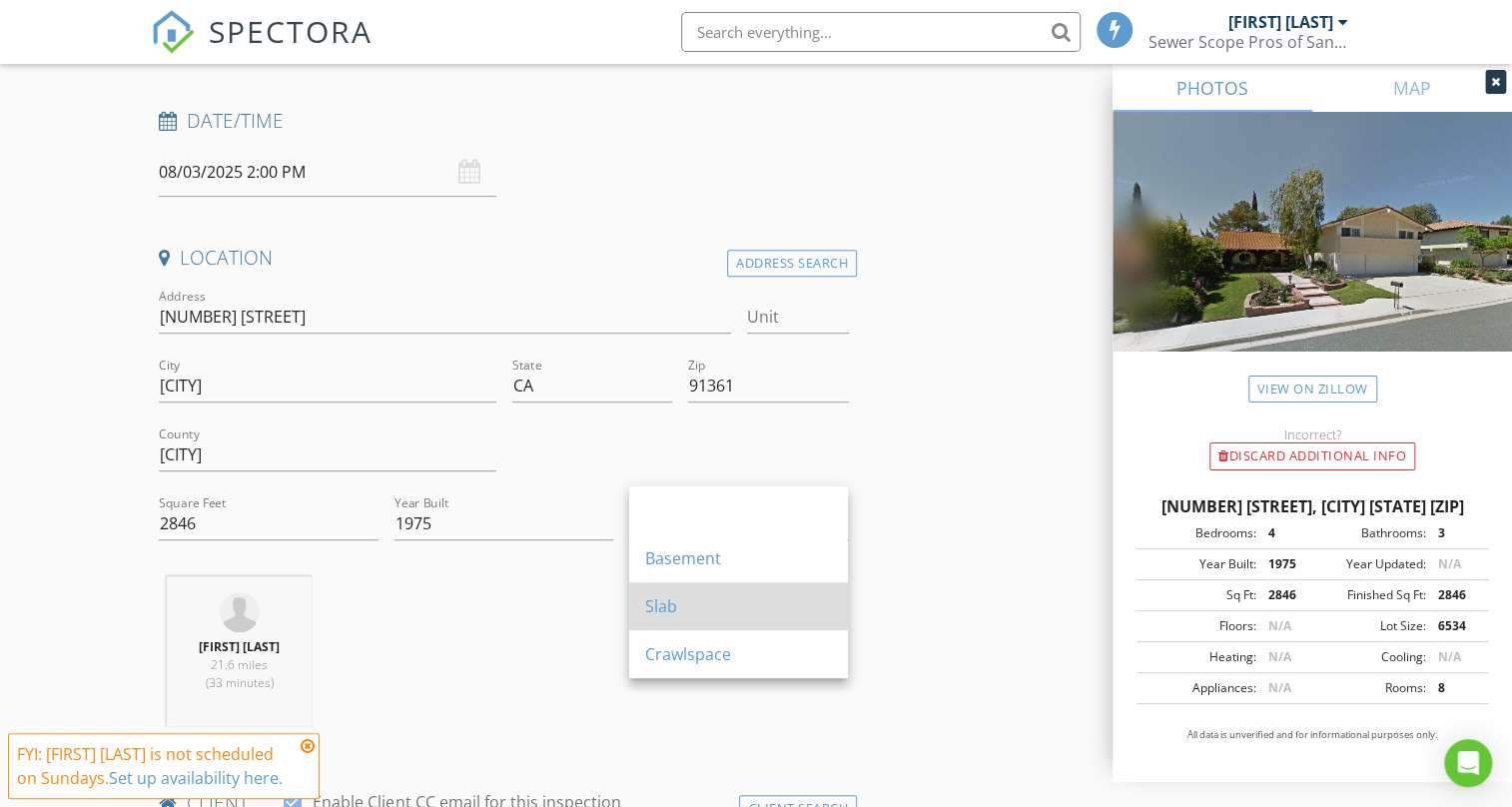 click on "Slab" at bounding box center (738, 606) 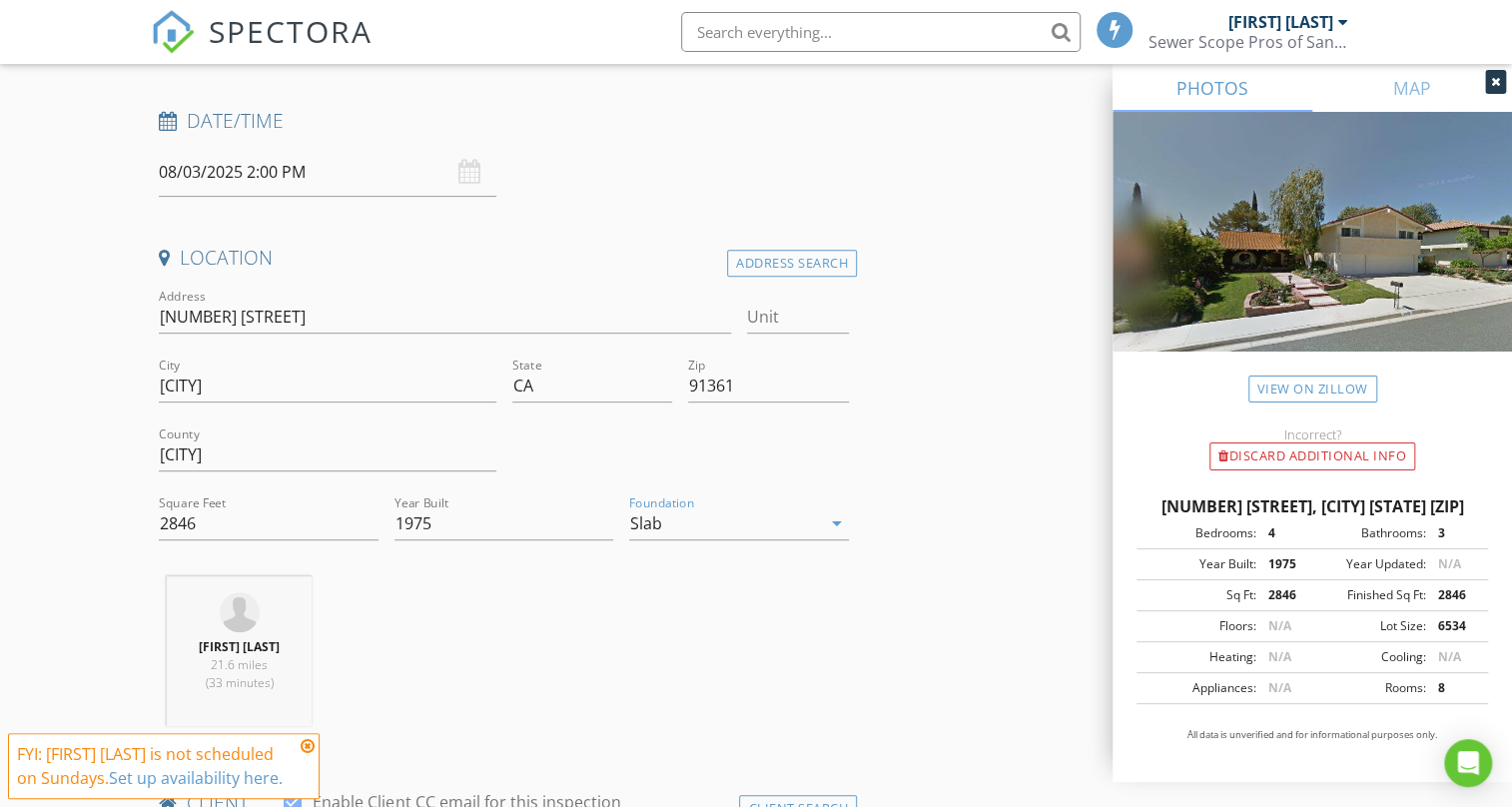 click on "INSPECTOR(S)
check_box   Guillermo López   PRIMARY   Guillermo López arrow_drop_down   check_box_outline_blank Guillermo López specifically requested
Date/Time
08/03/2025 2:00 PM
Location
Address Search       Address 2058 Lindengrove St   Unit   City Westlake Village   State CA   Zip 91361   County Ventura     Square Feet 2846   Year Built 1975   Foundation Slab arrow_drop_down     Guillermo López     21.6 miles     (33 minutes)
client
check_box Enable Client CC email for this inspection   Client Search     check_box_outline_blank Client is a Company/Organization     First Name   Last Name   Email   CC Email   Phone           Notes   Private Notes
ADD ADDITIONAL client
SERVICES
check_box_outline_blank   Sewer Inspection   Sewer Inspection at a Single Residence/Building" at bounding box center (755, 1588) 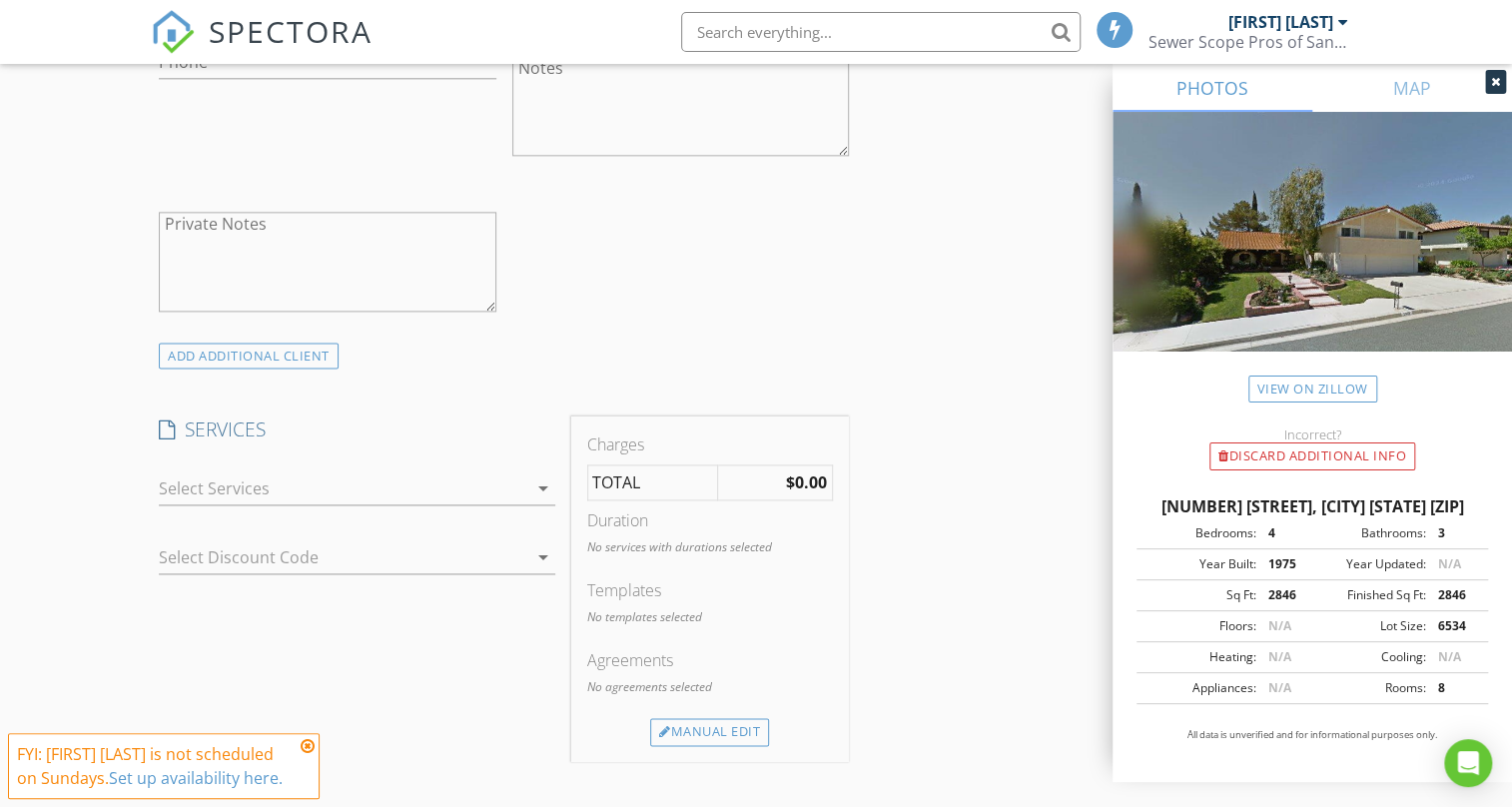 scroll, scrollTop: 1391, scrollLeft: 0, axis: vertical 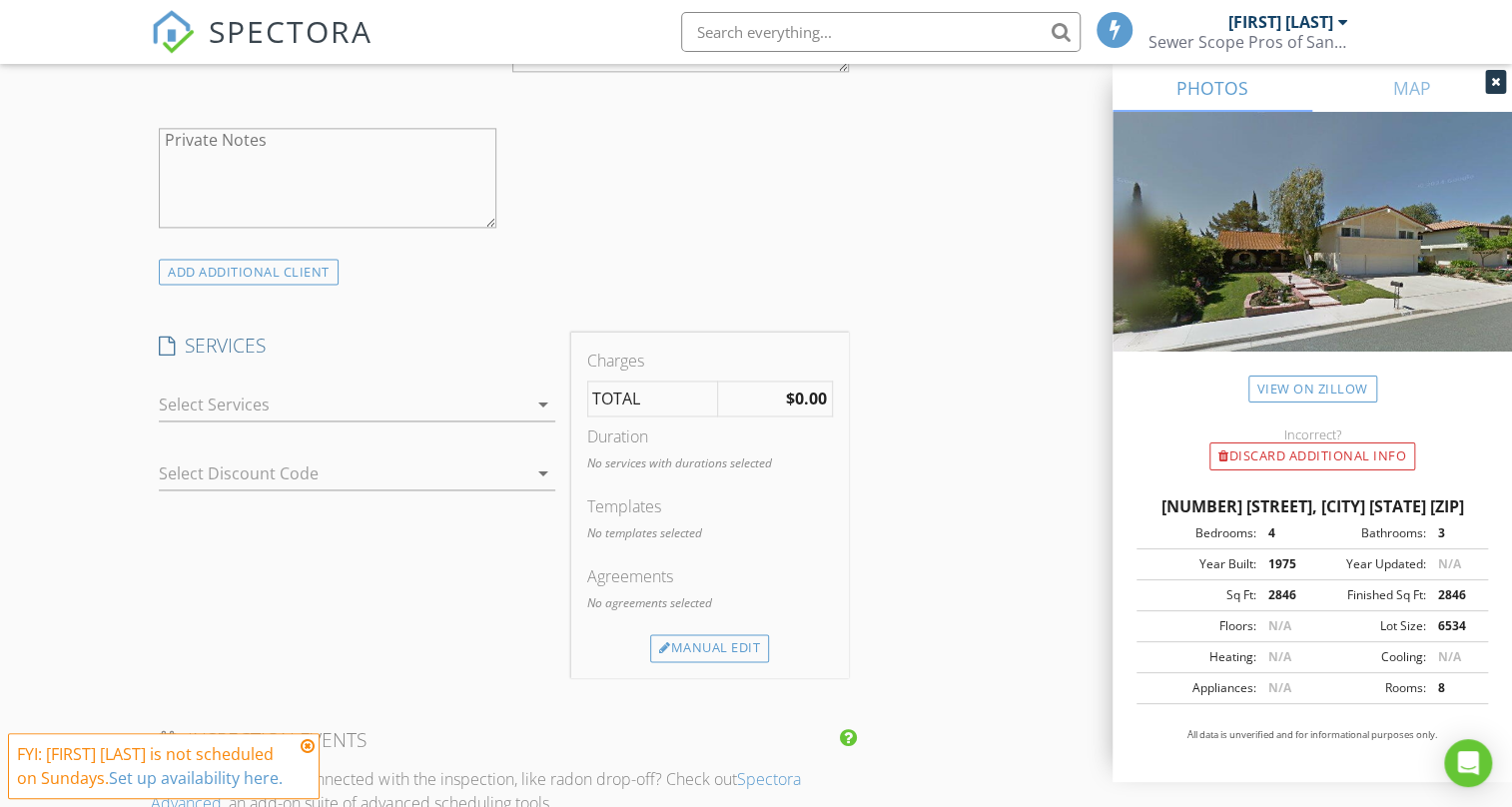 click on "arrow_drop_down" at bounding box center (543, 404) 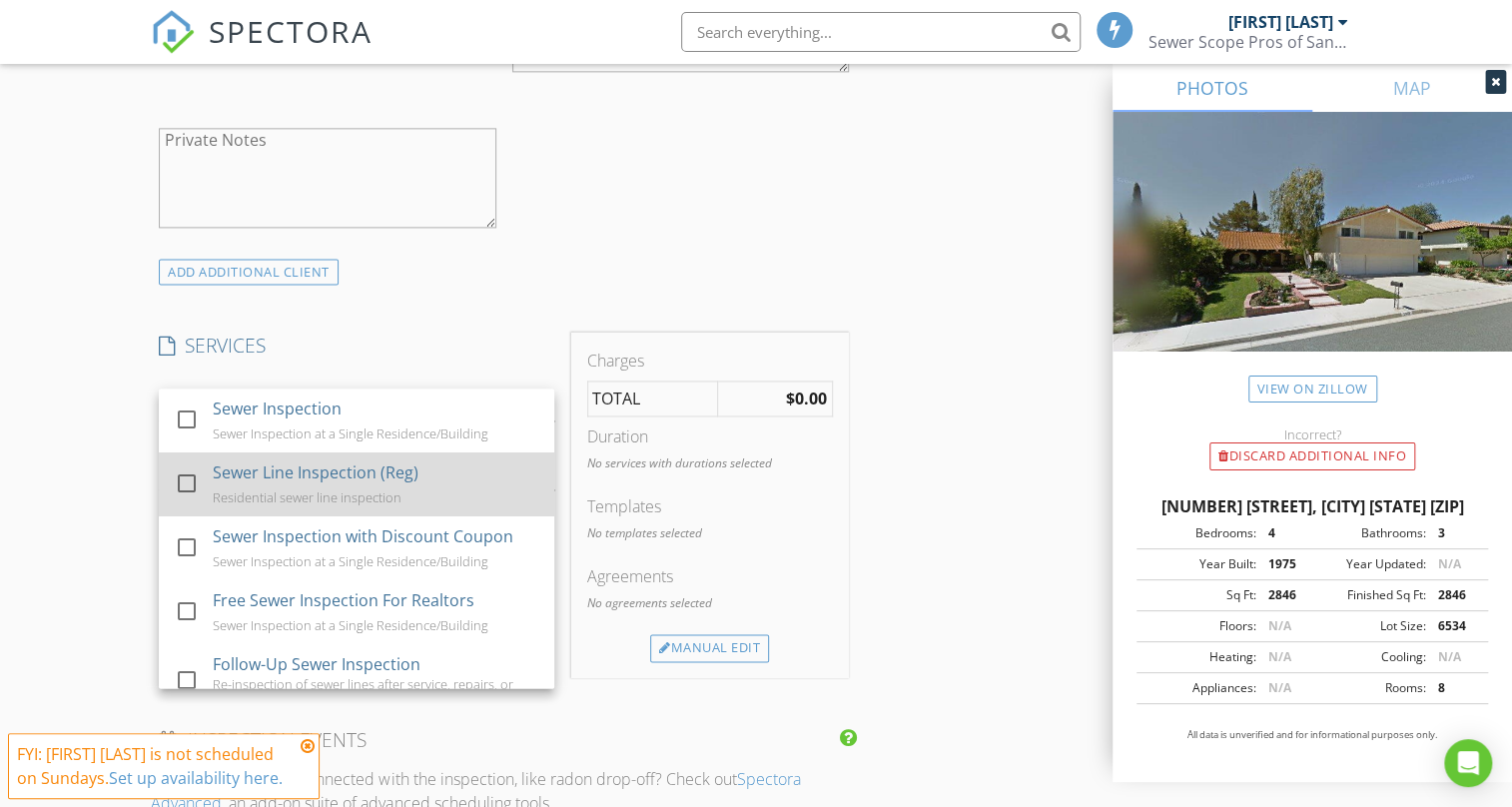 click on "Sewer Line Inspection (Reg)   Residential sewer line inspection" at bounding box center [377, 484] 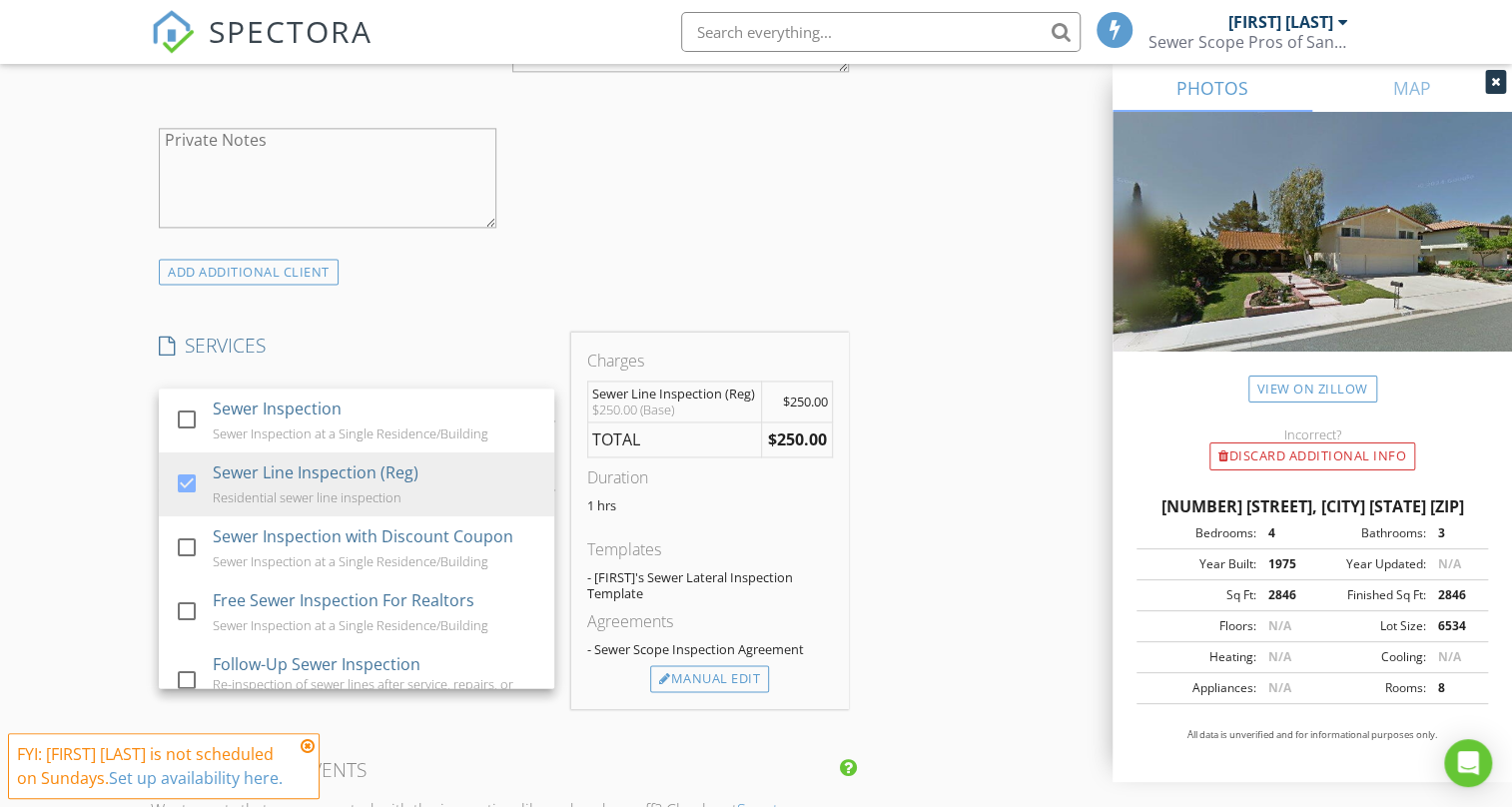 click on "INSPECTOR(S)
check_box   Guillermo López   PRIMARY   Guillermo López arrow_drop_down   check_box_outline_blank Guillermo López specifically requested
Date/Time
08/03/2025 2:00 PM
Location
Address Search       Address 2058 Lindengrove St   Unit   City Westlake Village   State CA   Zip 91361   County Ventura     Square Feet 2846   Year Built 1975   Foundation Slab arrow_drop_down     Guillermo López     21.6 miles     (33 minutes)
client
check_box Enable Client CC email for this inspection   Client Search     check_box_outline_blank Client is a Company/Organization     First Name   Last Name   Email   CC Email   Phone           Notes   Private Notes
ADD ADDITIONAL client
SERVICES
check_box_outline_blank   Sewer Inspection   Sewer Inspection at a Single Residence/Building" at bounding box center (755, 513) 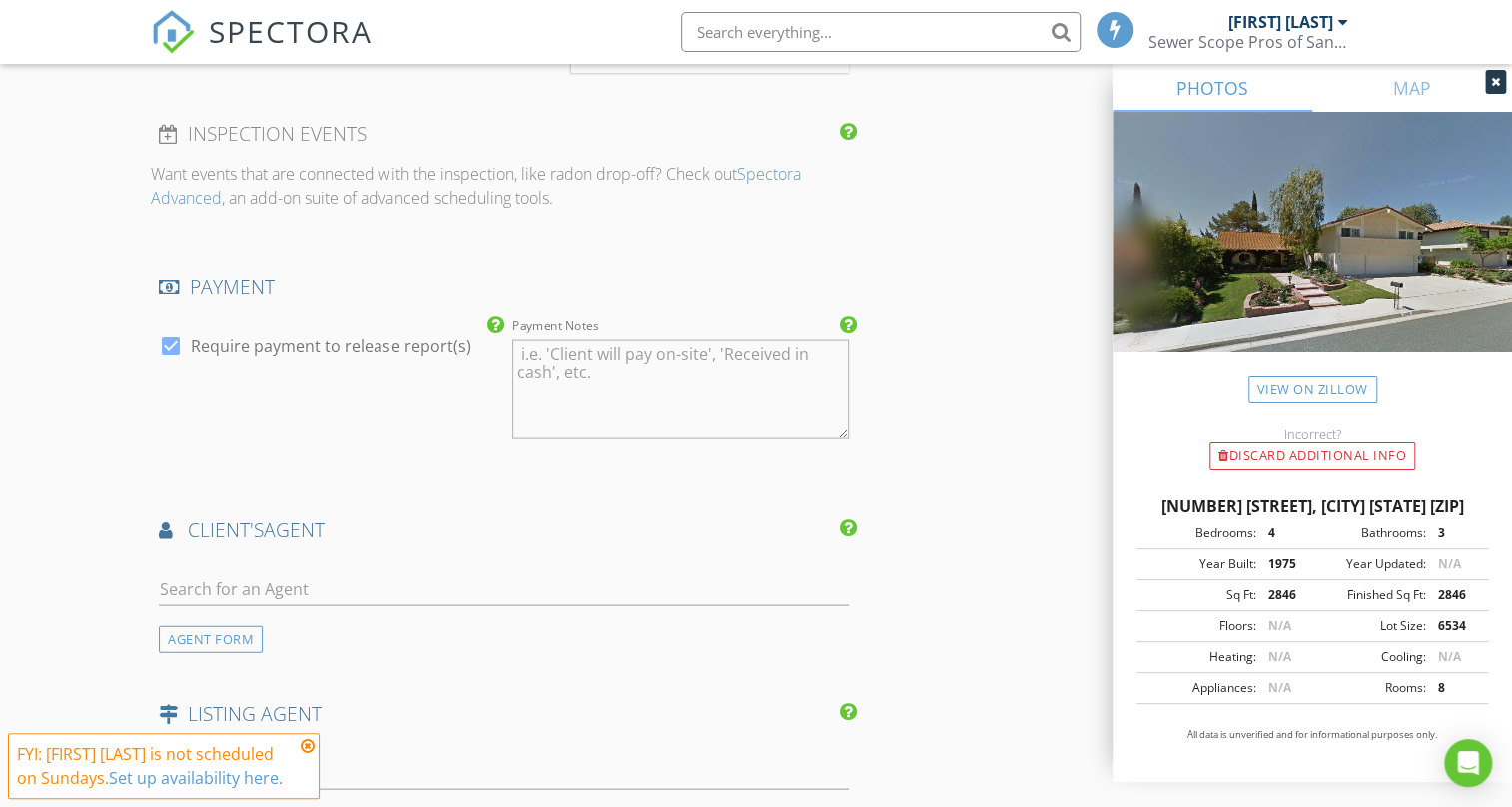 scroll, scrollTop: 2117, scrollLeft: 0, axis: vertical 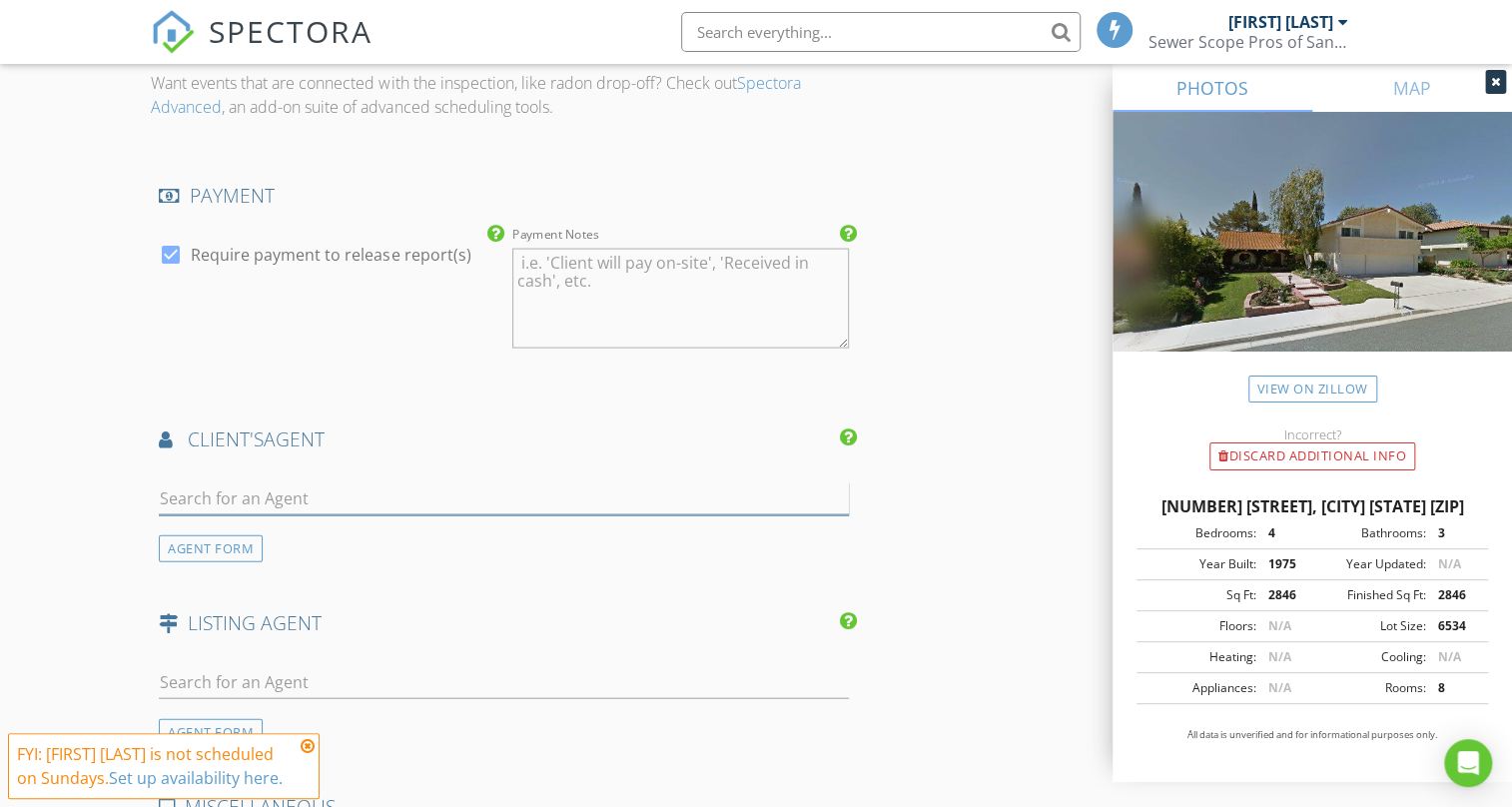 drag, startPoint x: 645, startPoint y: 477, endPoint x: 977, endPoint y: 456, distance: 332.66349 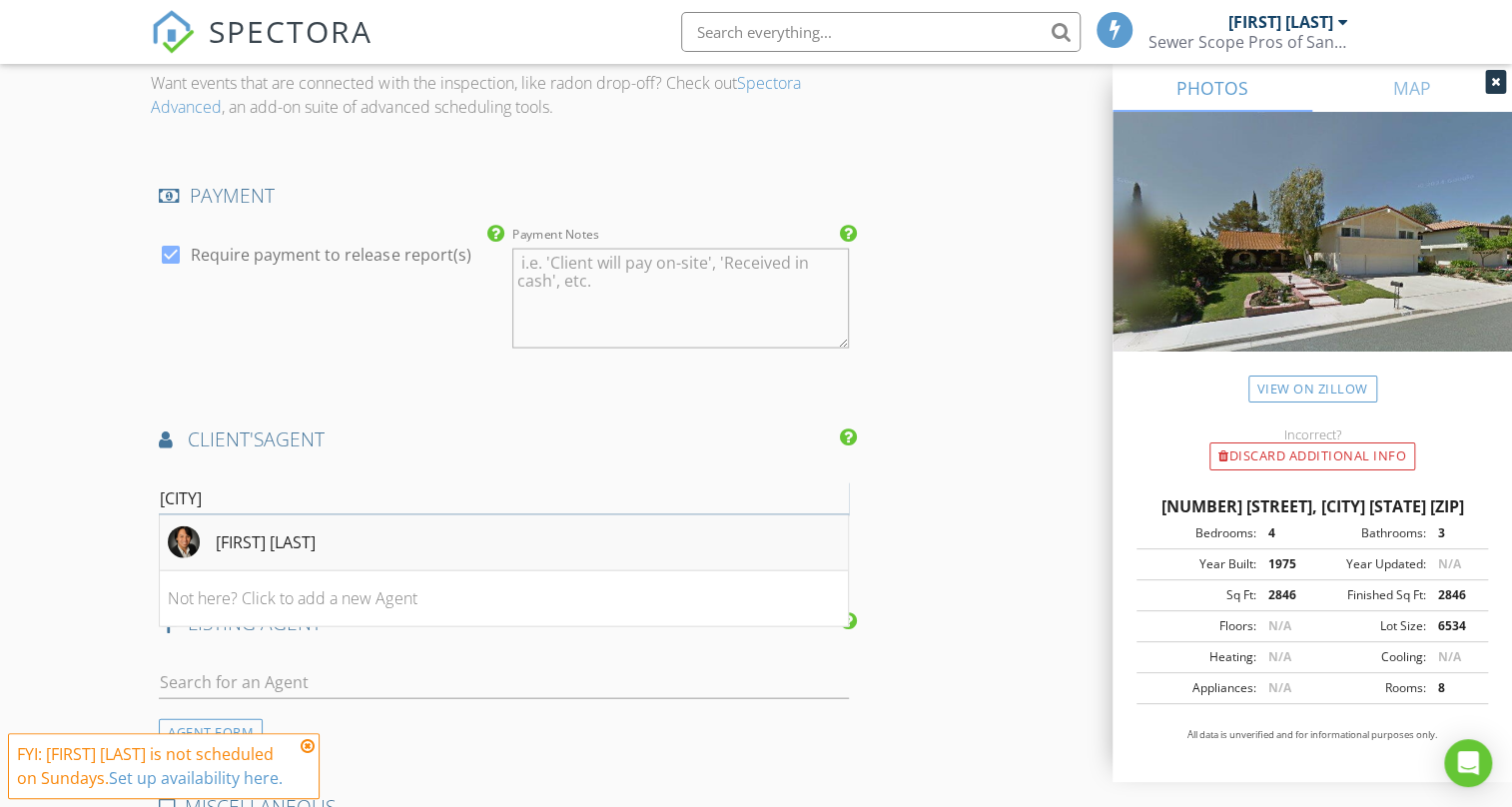 type on "fil" 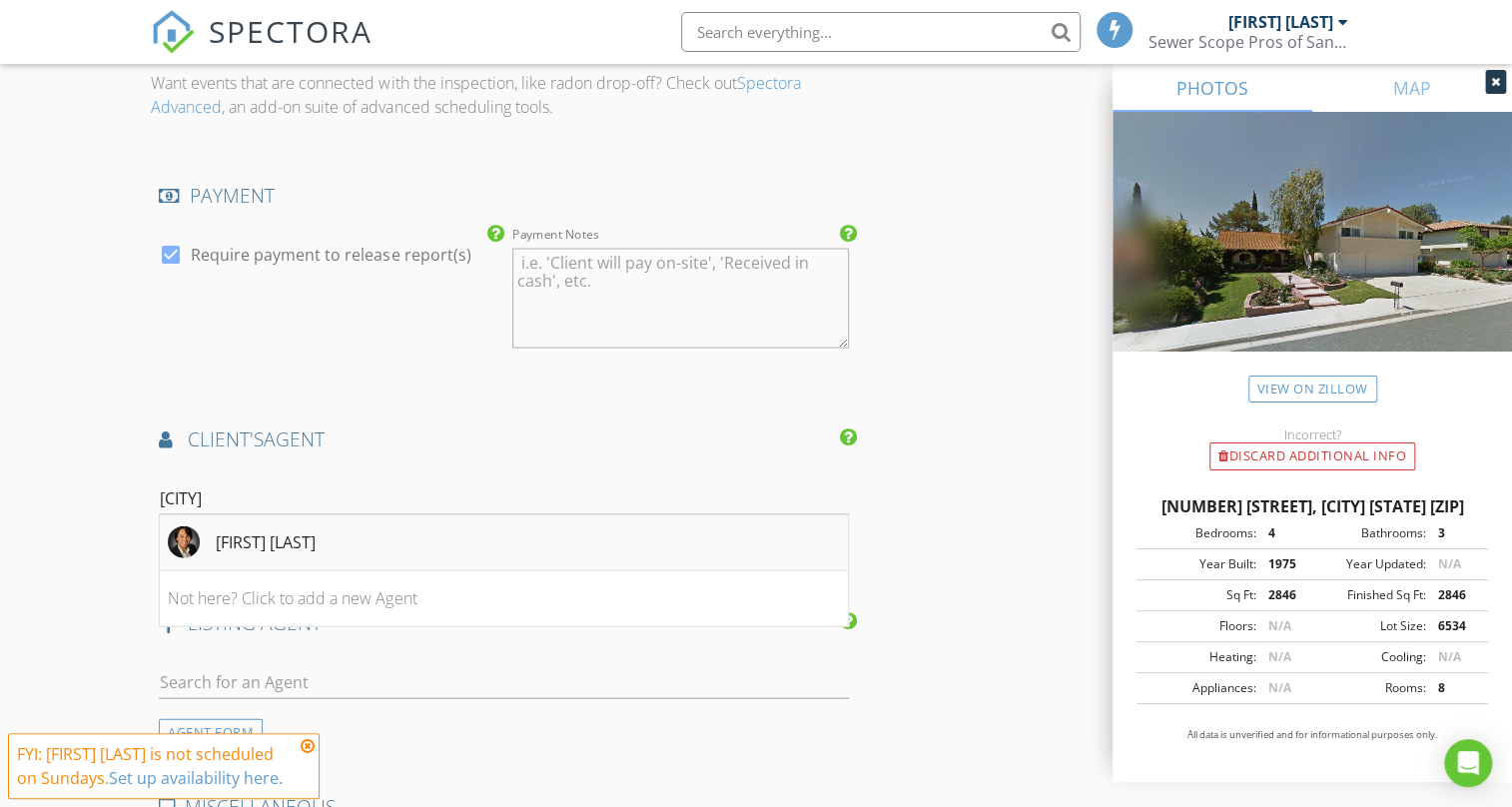 click on "[FIRST] [LAST]" at bounding box center (503, 543) 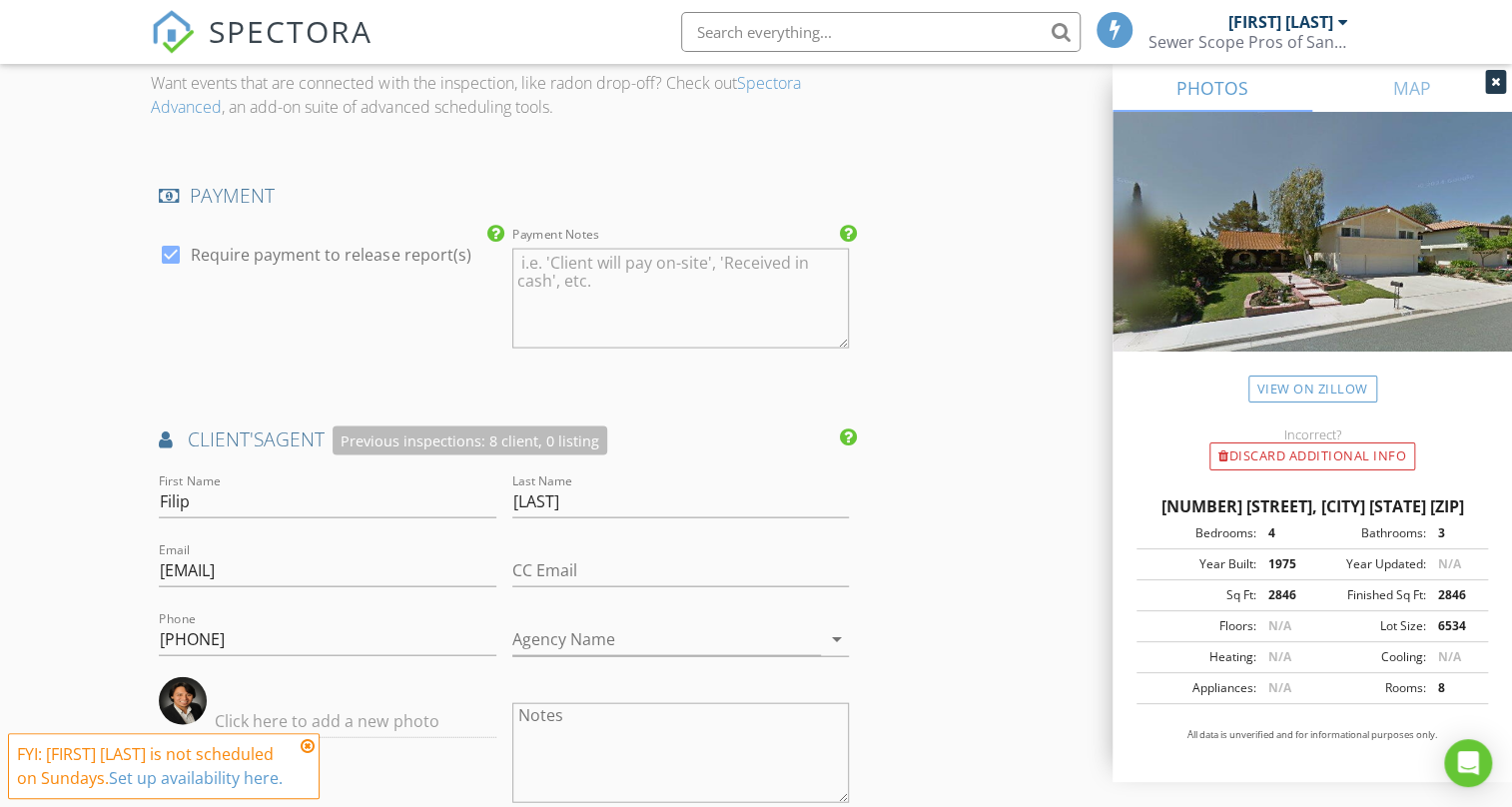 click on "INSPECTOR(S)
check_box   Guillermo López   PRIMARY   Guillermo López arrow_drop_down   check_box_outline_blank Guillermo López specifically requested
Date/Time
08/03/2025 2:00 PM
Location
Address Search       Address 2058 Lindengrove St   Unit   City Westlake Village   State CA   Zip 91361   County Ventura     Square Feet 2846   Year Built 1975   Foundation Slab arrow_drop_down     Guillermo López     21.6 miles     (33 minutes)
client
check_box Enable Client CC email for this inspection   Client Search     check_box_outline_blank Client is a Company/Organization     First Name   Last Name   Email   CC Email   Phone           Notes   Private Notes
ADD ADDITIONAL client
SERVICES
check_box_outline_blank   Sewer Inspection   Sewer Inspection at a Single Residence/Building" at bounding box center [755, 15] 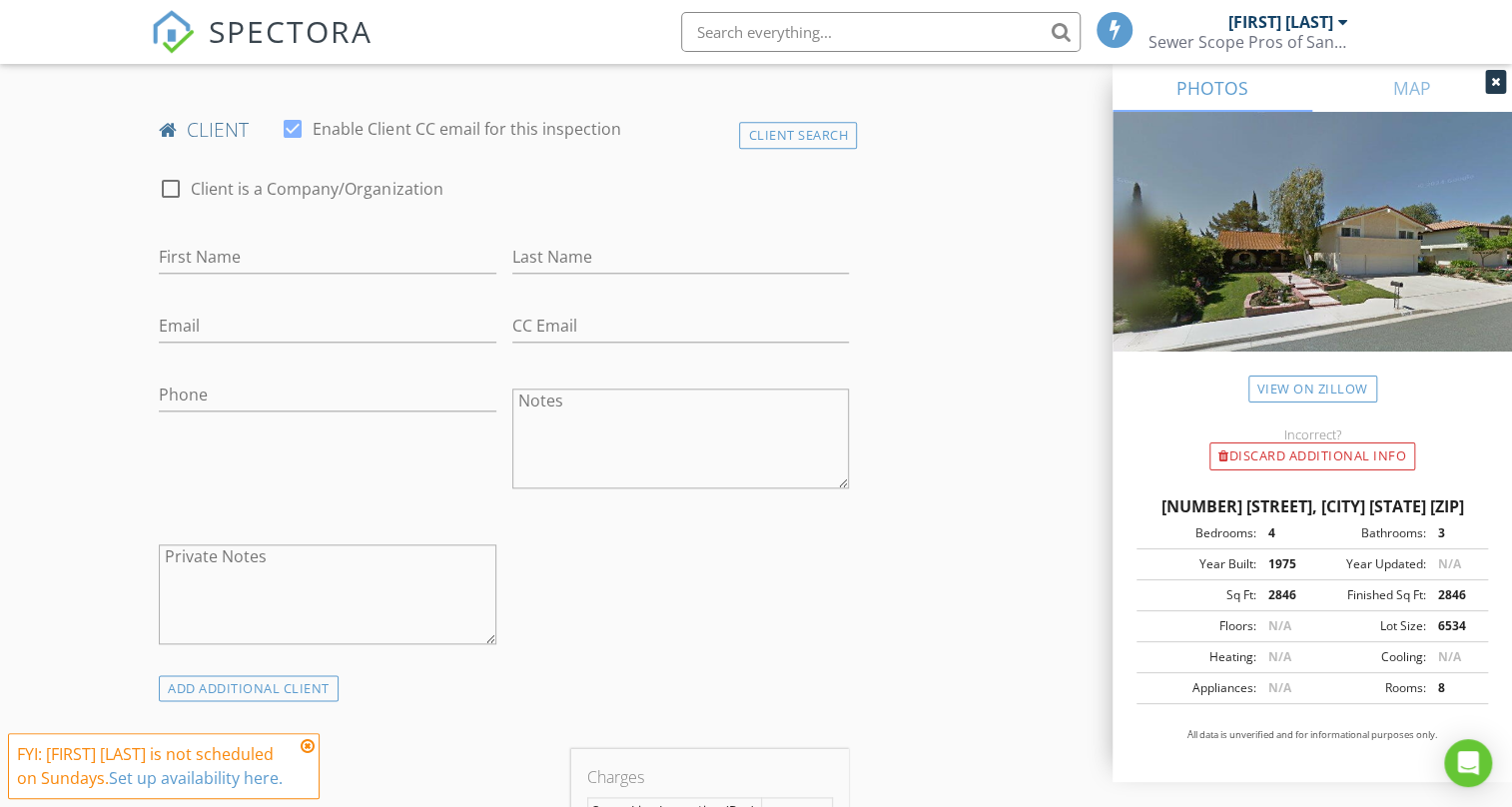 scroll, scrollTop: 969, scrollLeft: 0, axis: vertical 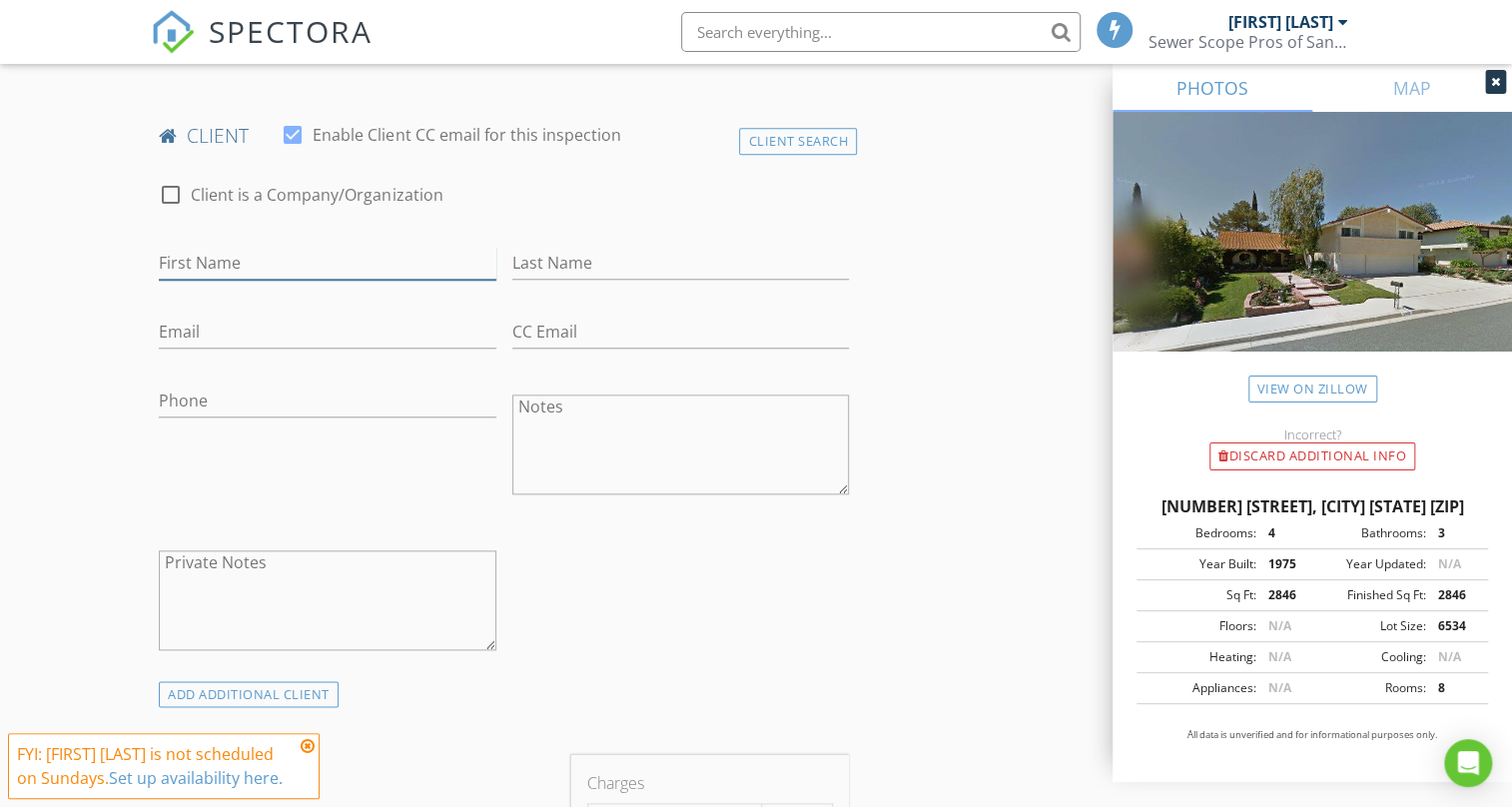 drag, startPoint x: 418, startPoint y: 240, endPoint x: 579, endPoint y: 279, distance: 165.65627 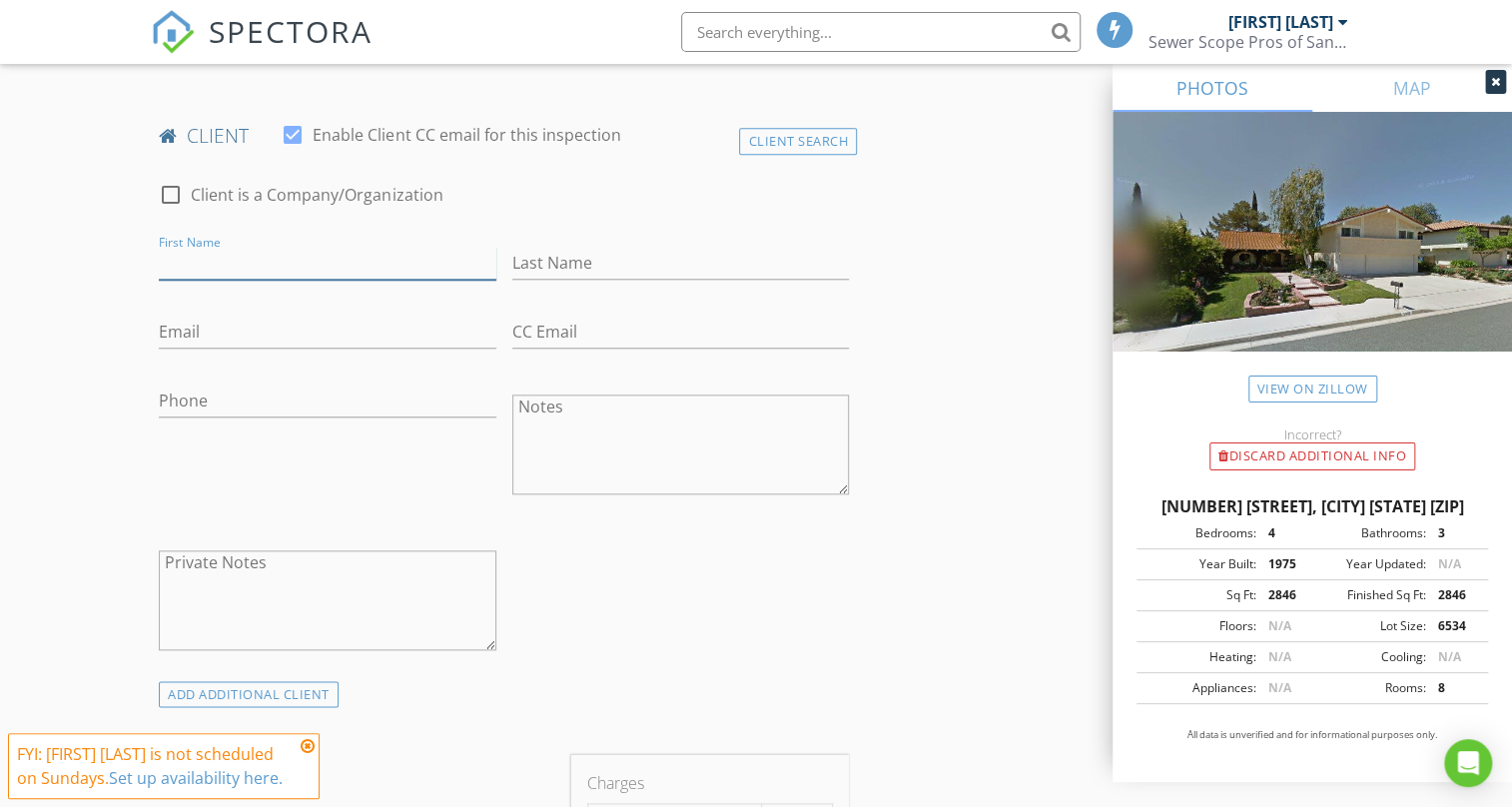 paste on "[FIRST] [LAST]" 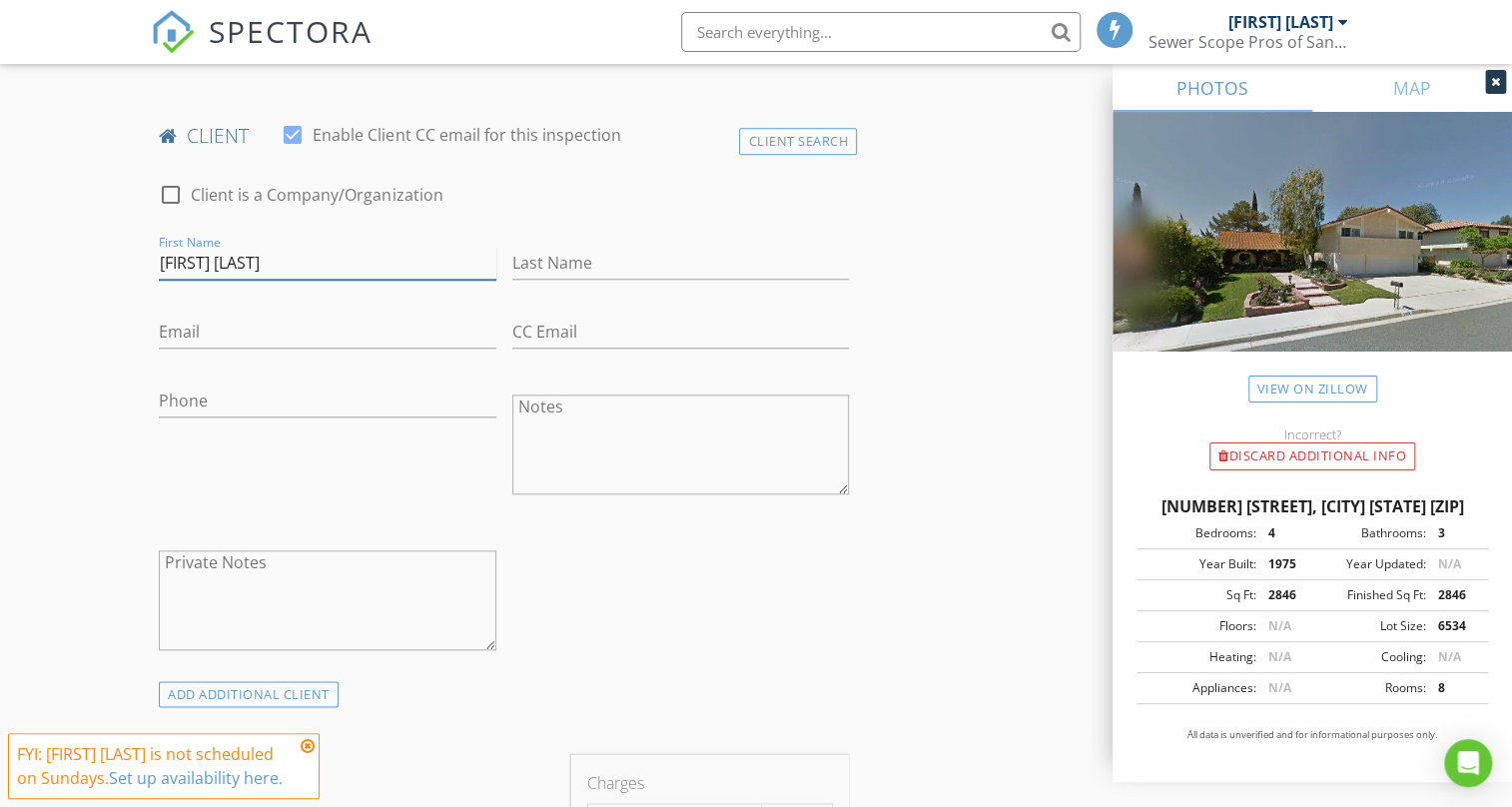 type on "[FIRST] [LAST]" 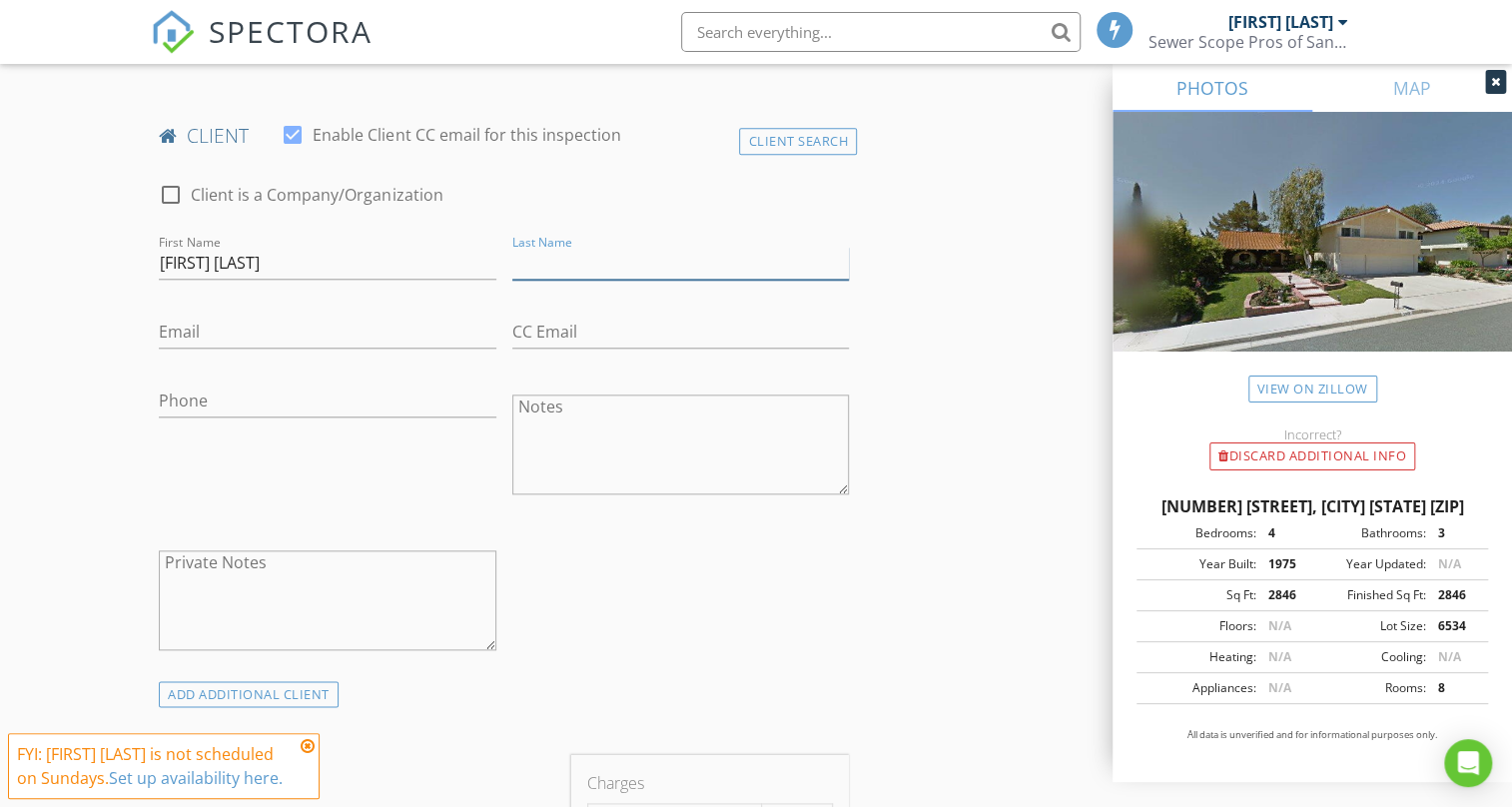 paste on "[FIRST] [LAST]" 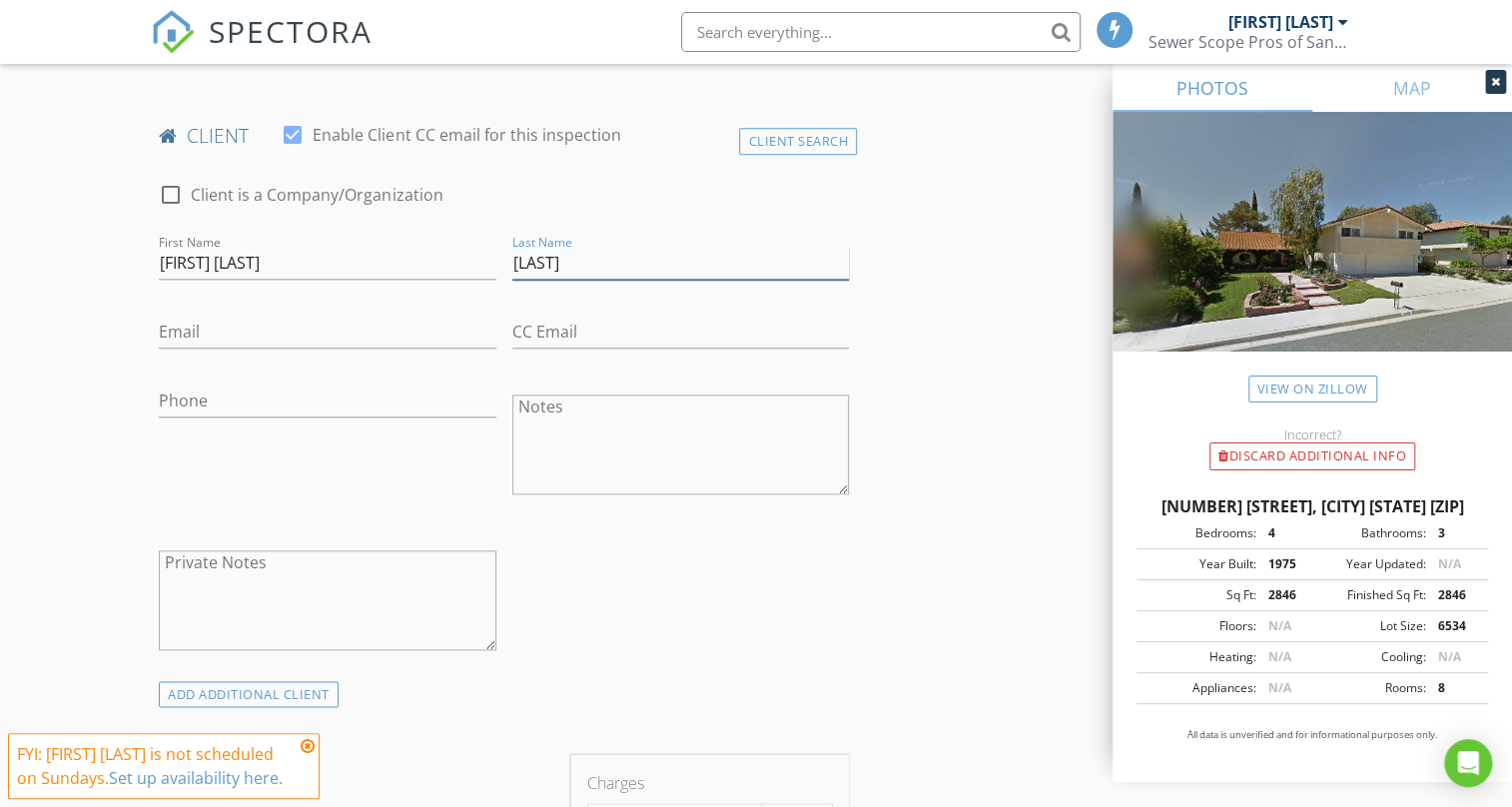 type on "[LAST]" 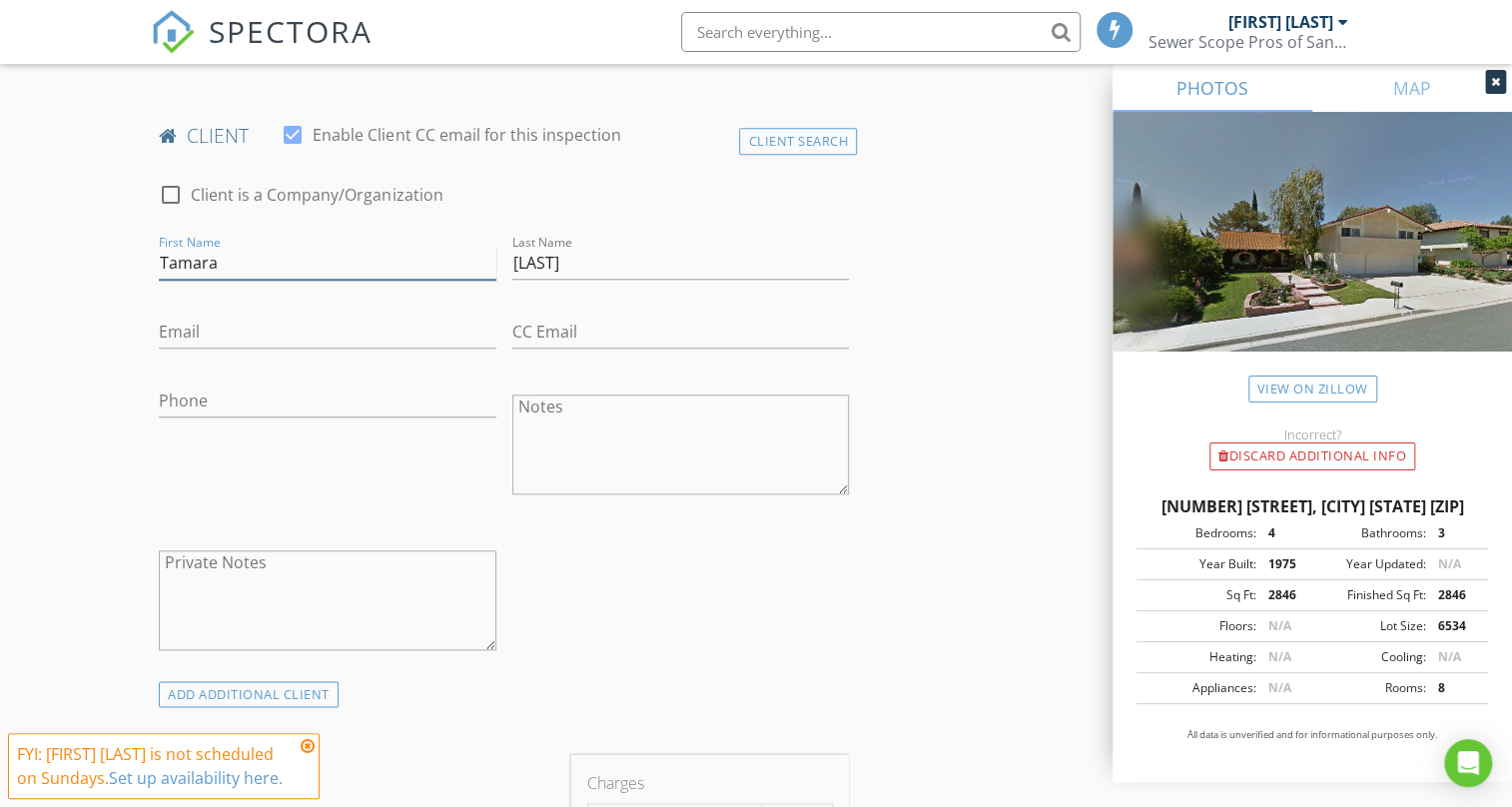 type on "Tamara" 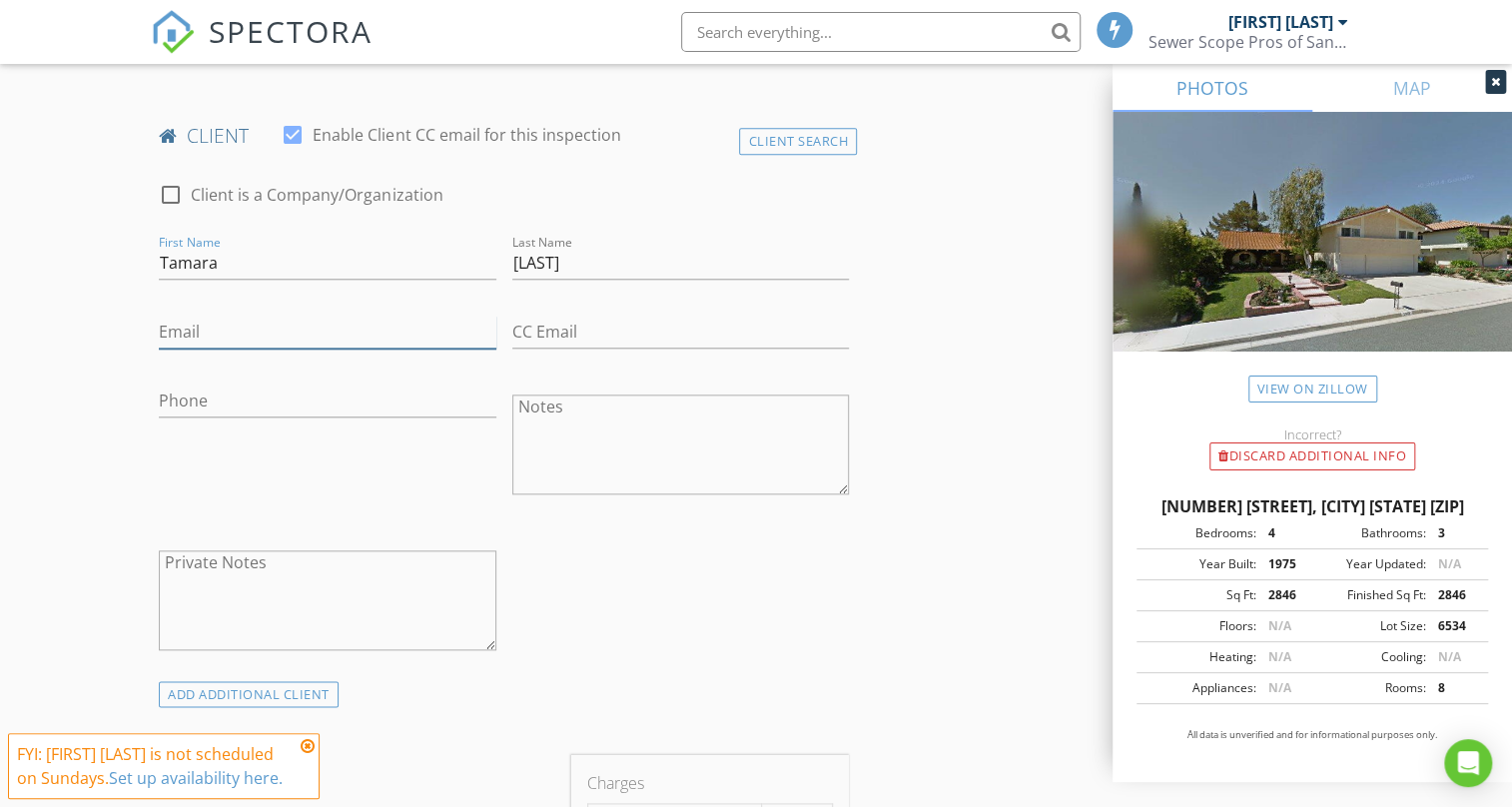 click on "Email" at bounding box center [327, 332] 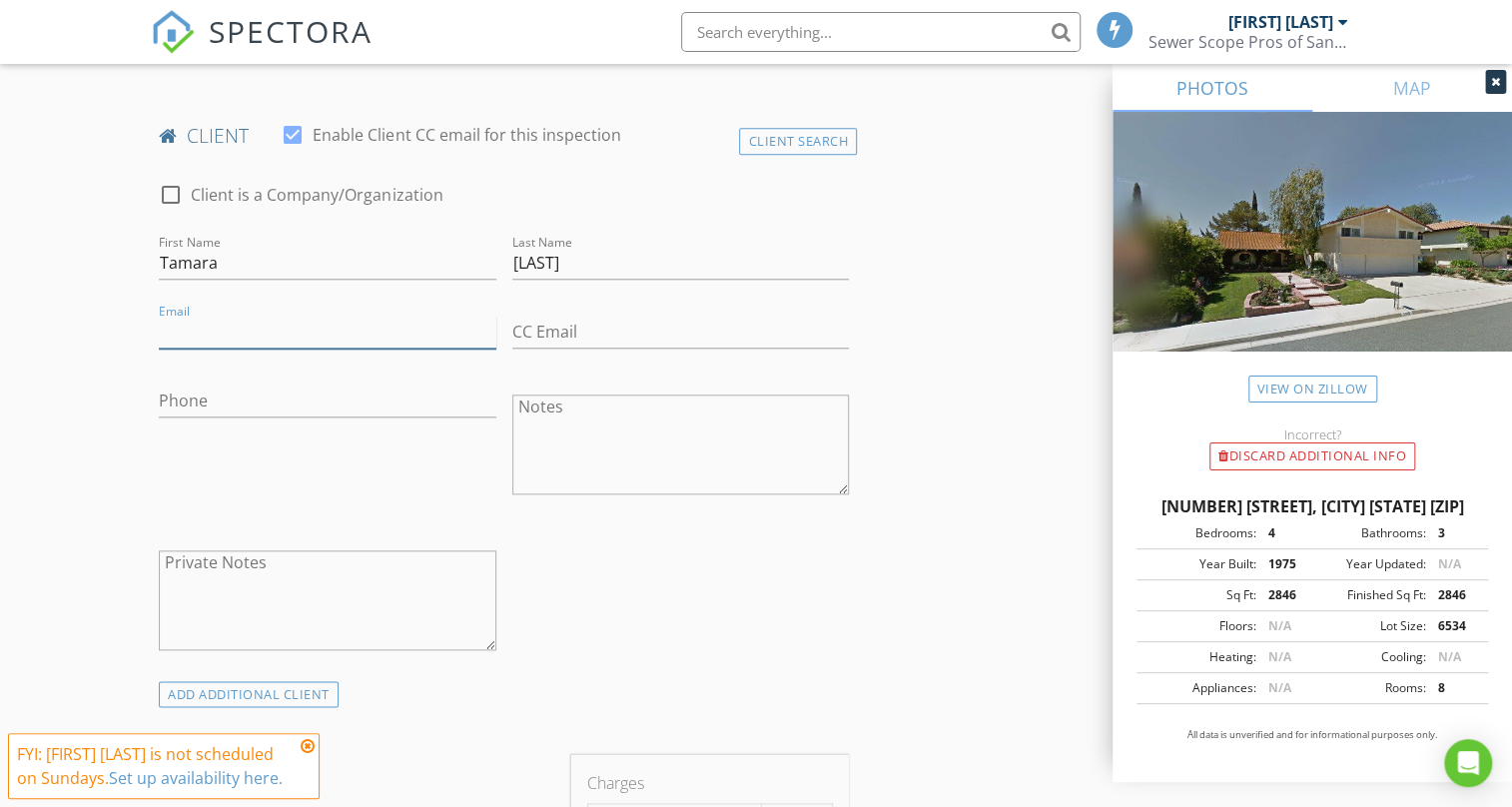 paste on "[EMAIL]" 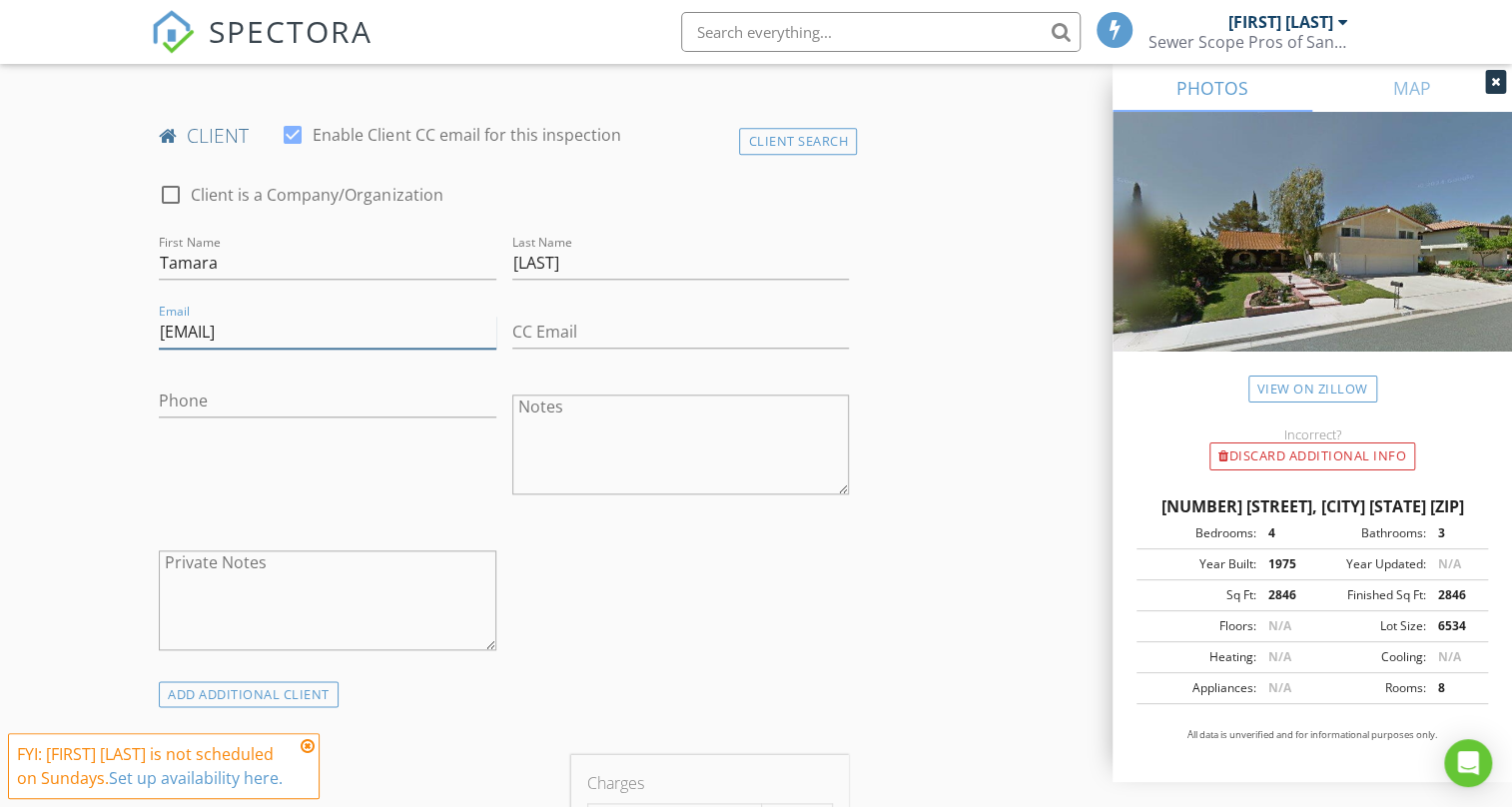 type on "[EMAIL]" 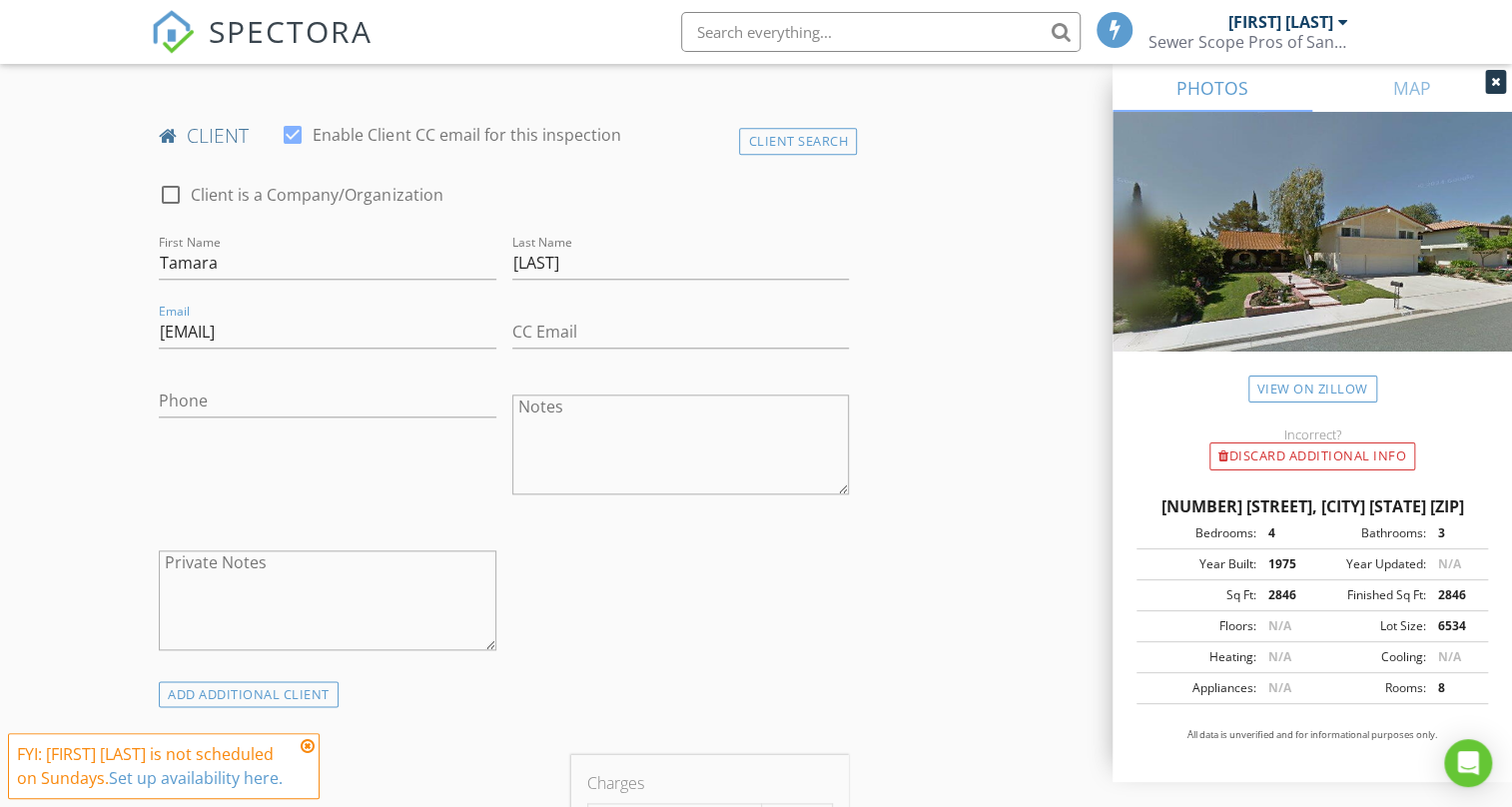 click on "INSPECTOR(S)
check_box   Guillermo López   PRIMARY   Guillermo López arrow_drop_down   check_box_outline_blank Guillermo López specifically requested
Date/Time
08/03/2025 2:00 PM
Location
Address Search       Address 2058 Lindengrove St   Unit   City Westlake Village   State CA   Zip 91361   County Ventura     Square Feet 2846   Year Built 1975   Foundation Slab arrow_drop_down     Guillermo López     21.6 miles     (33 minutes)
client
check_box Enable Client CC email for this inspection   Client Search     check_box_outline_blank Client is a Company/Organization     First Name Tamara   Last Name Isaac   Email isaac.tamara@gmail.com   CC Email   Phone           Notes   Private Notes
ADD ADDITIONAL client
SERVICES
check_box_outline_blank   Sewer Inspection   check_box" at bounding box center [755, 1164] 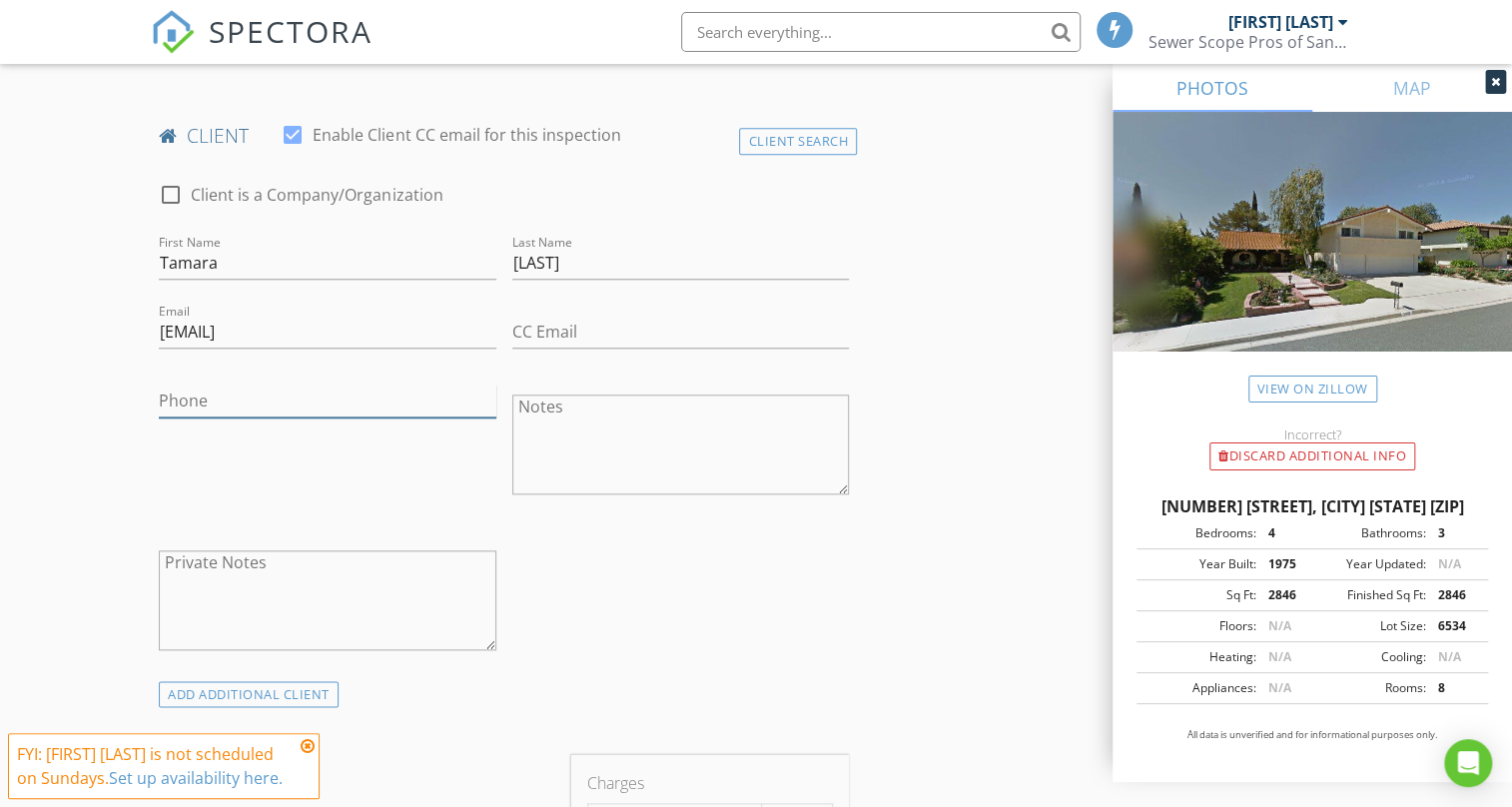 drag, startPoint x: 260, startPoint y: 371, endPoint x: 598, endPoint y: 459, distance: 349.26781 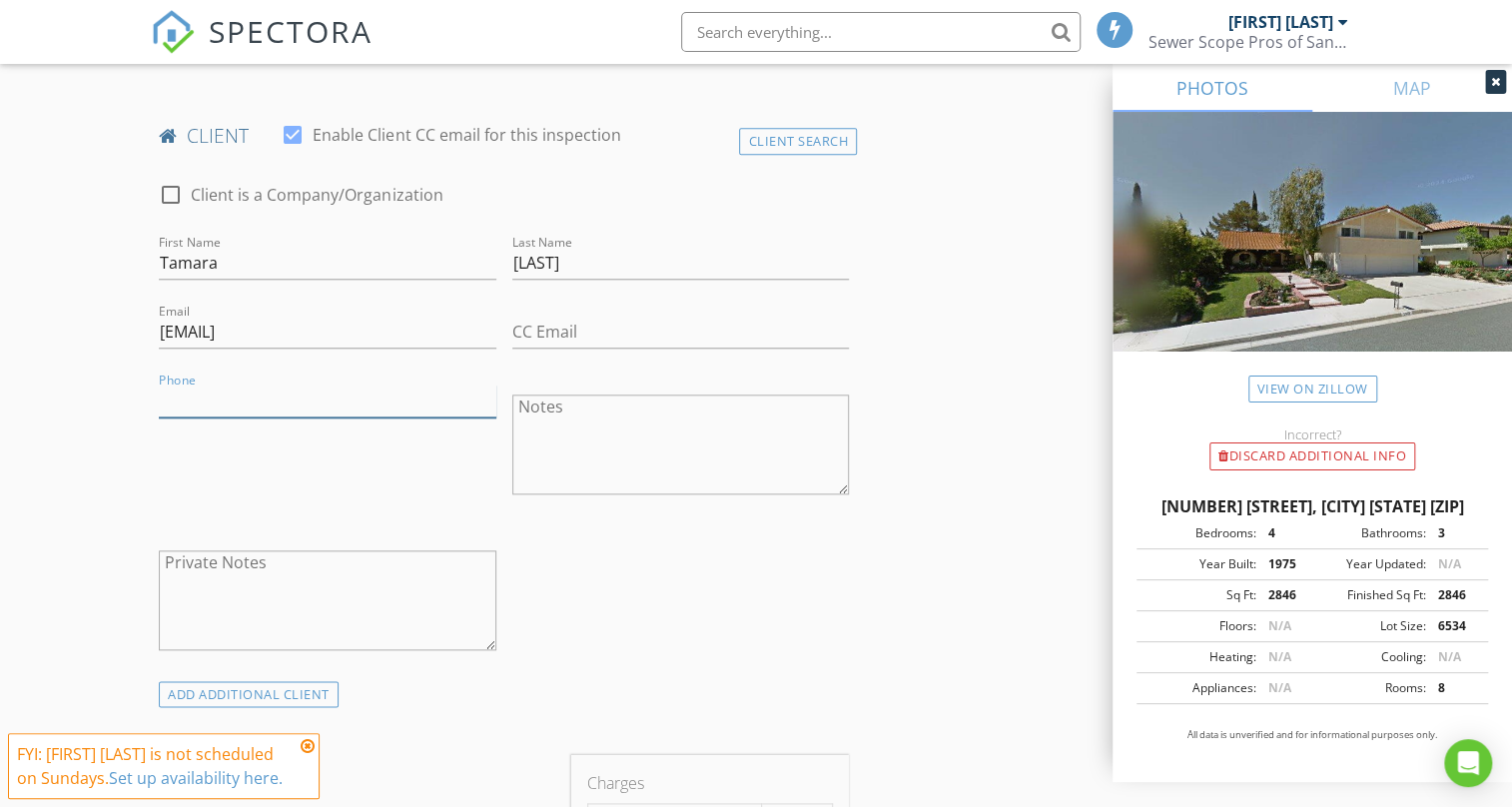 paste on "[PHONE]" 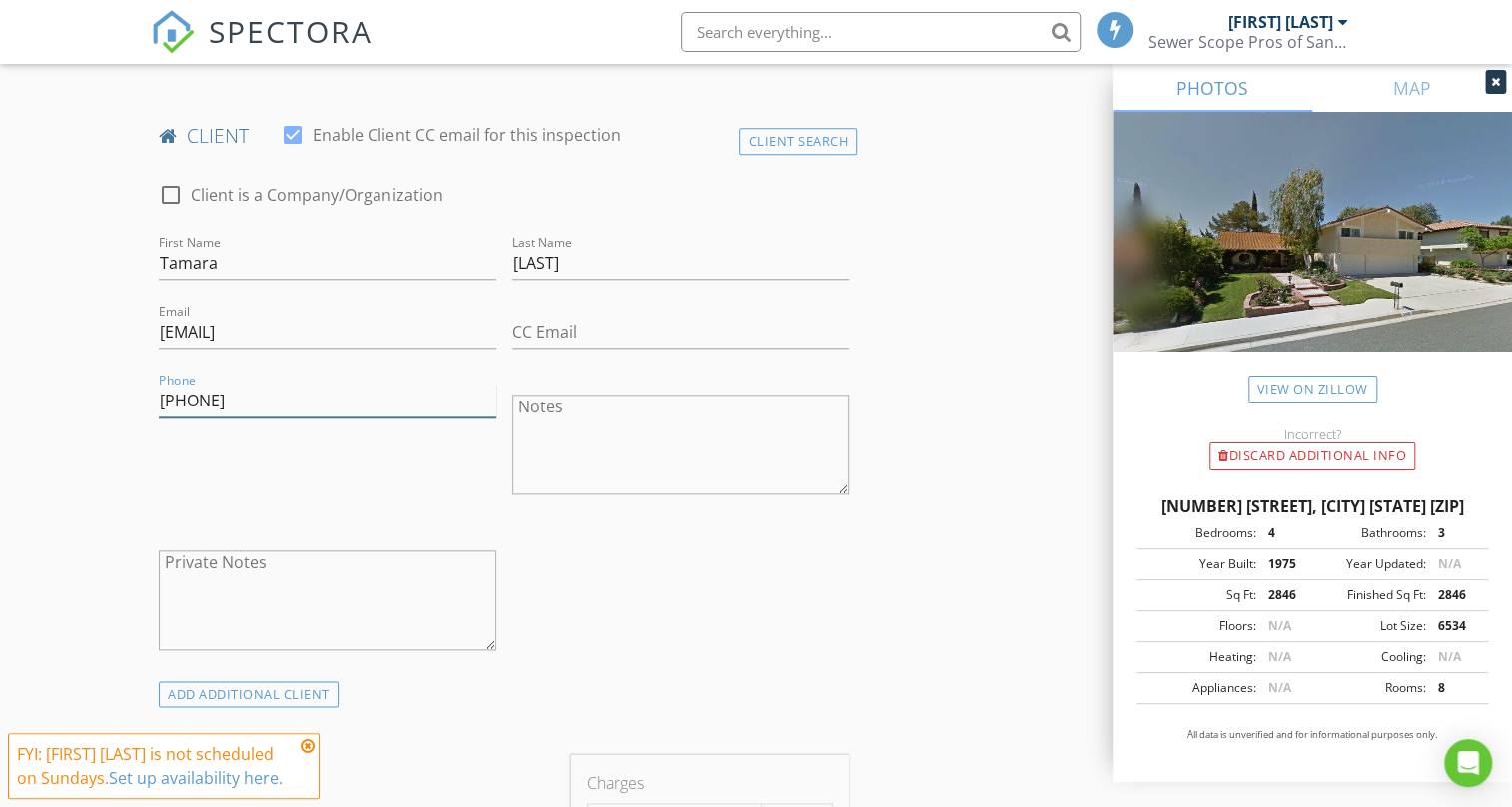 type on "[PHONE]" 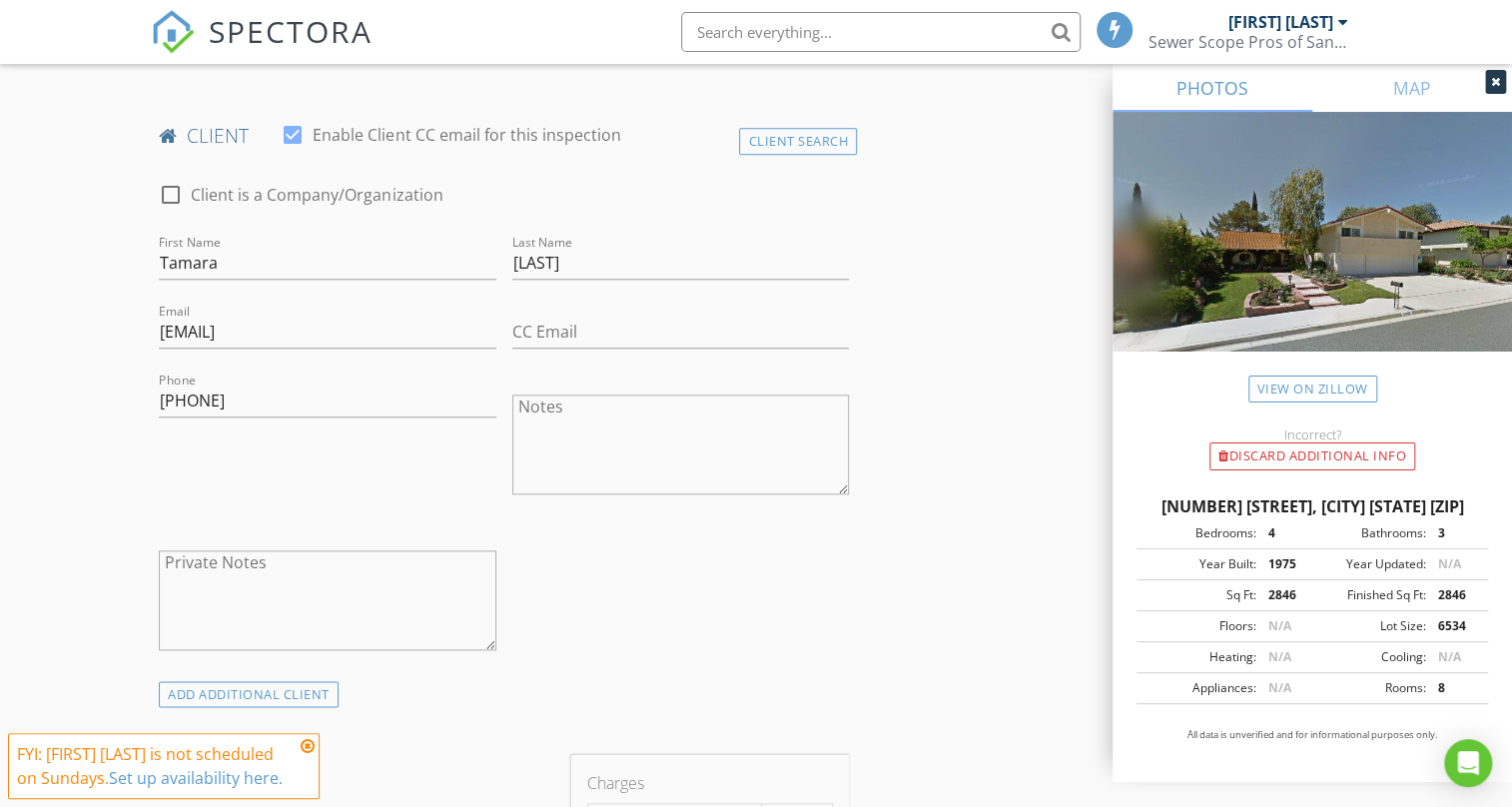 click on "check_box_outline_blank Client is a Company/Organization     First Name Tamara   Last Name Isaac   Email isaac.tamara@gmail.com   CC Email   Phone 818-212-8670           Notes   Private Notes" at bounding box center (503, 421) 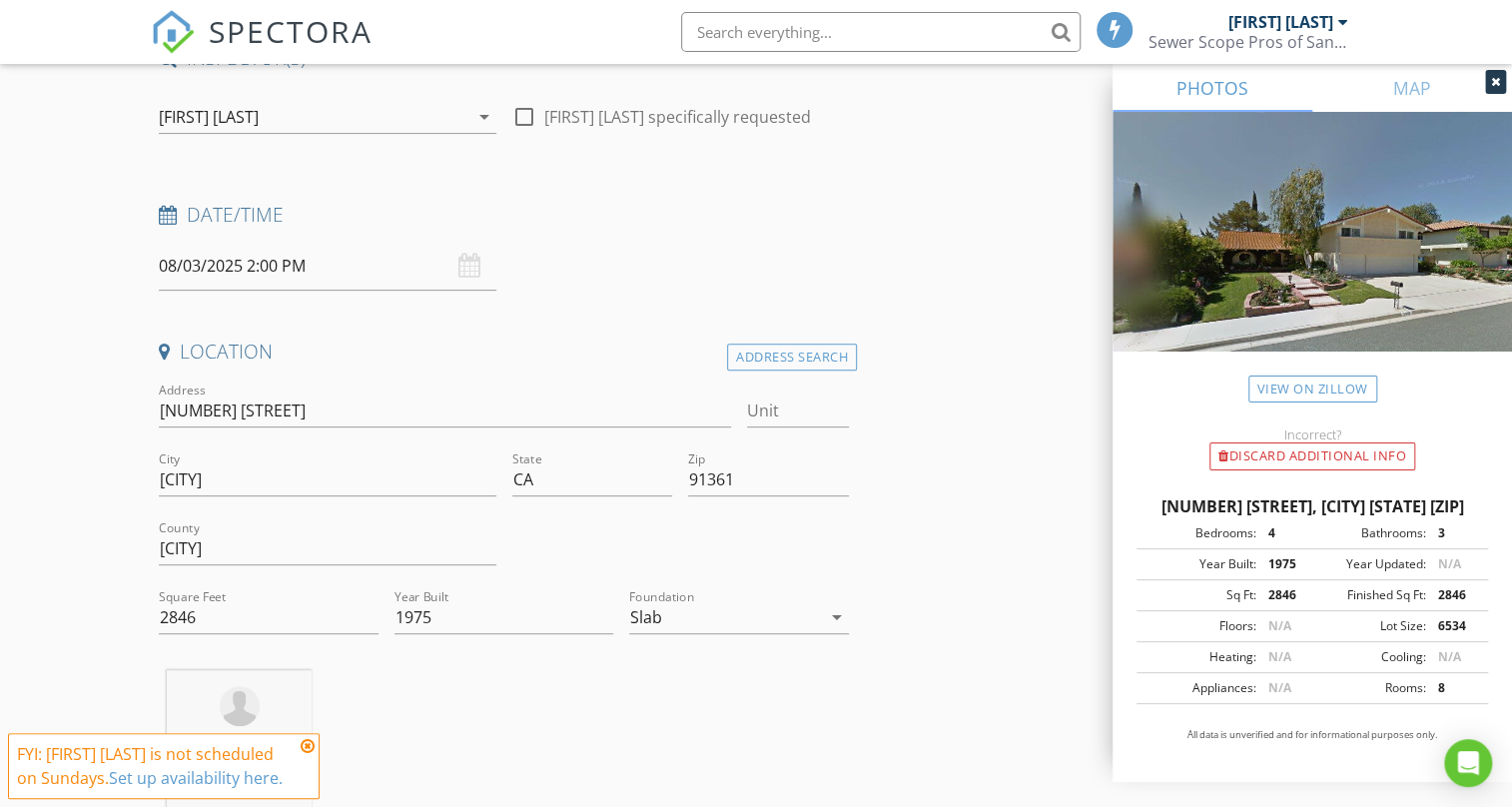 scroll, scrollTop: 181, scrollLeft: 0, axis: vertical 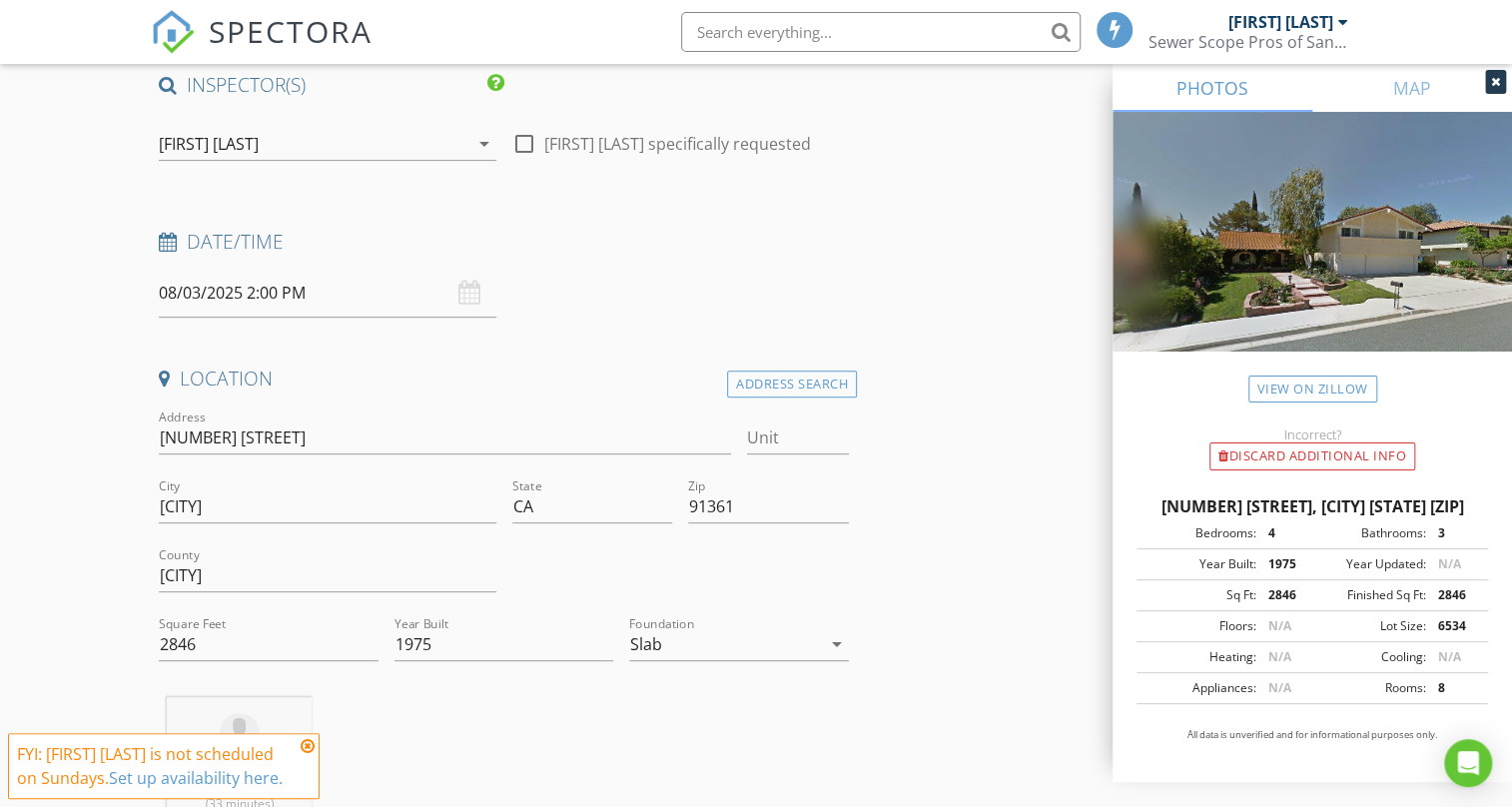 click on "INSPECTOR(S)
check_box   Guillermo López   PRIMARY   Guillermo López arrow_drop_down   check_box_outline_blank Guillermo López specifically requested
Date/Time
08/03/2025 2:00 PM
Location
Address Search       Address 2058 Lindengrove St   Unit   City Westlake Village   State CA   Zip 91361   County Ventura     Square Feet 2846   Year Built 1975   Foundation Slab arrow_drop_down     Guillermo López     21.6 miles     (33 minutes)
client
check_box Enable Client CC email for this inspection   Client Search     check_box_outline_blank Client is a Company/Organization     First Name Tamara   Last Name Isaac   Email isaac.tamara@gmail.com   CC Email   Phone 818-212-8670           Notes   Private Notes
ADD ADDITIONAL client
SERVICES
check_box_outline_blank   Sewer Inspection" at bounding box center [755, 1952] 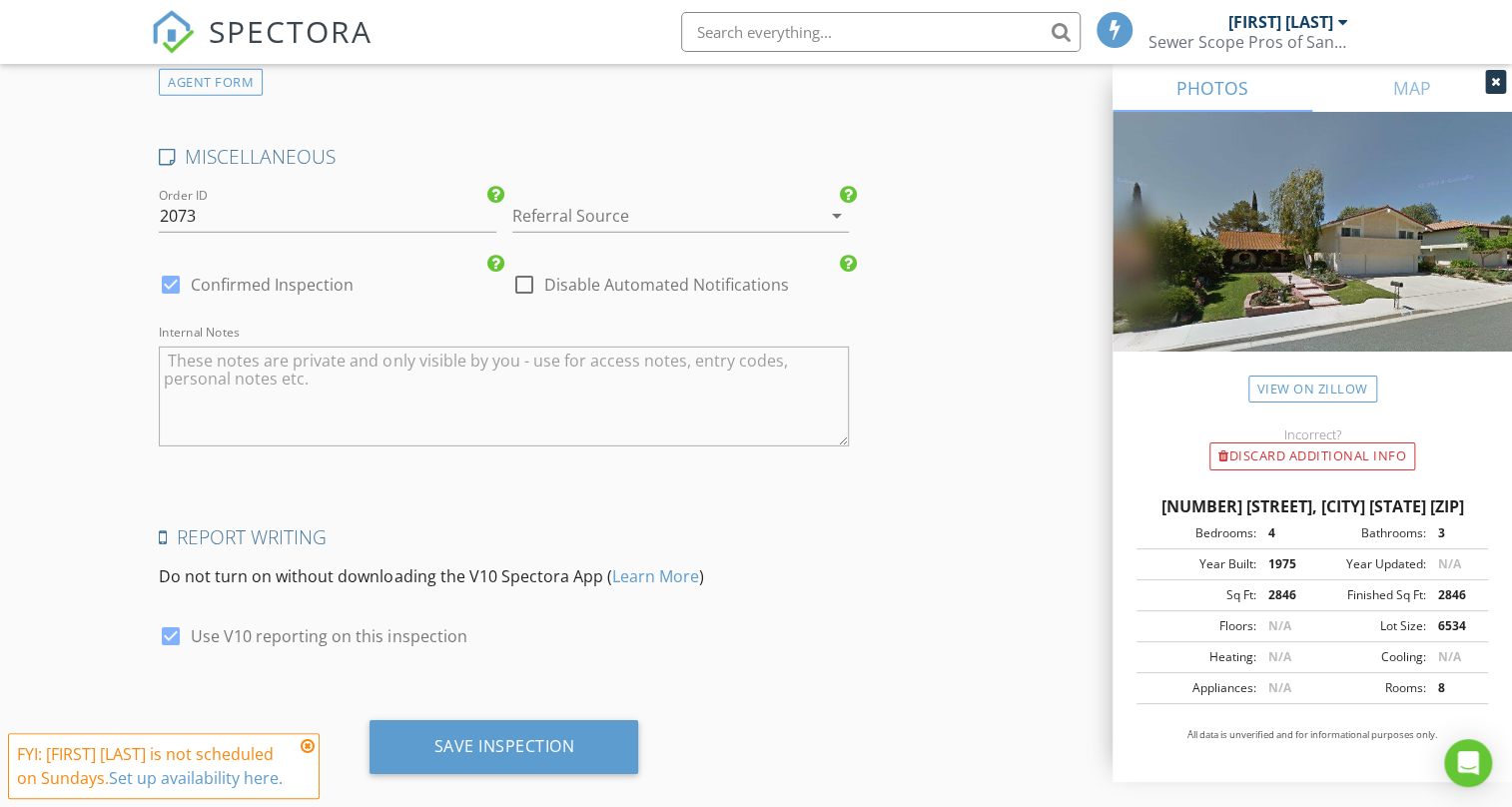 scroll, scrollTop: 3228, scrollLeft: 0, axis: vertical 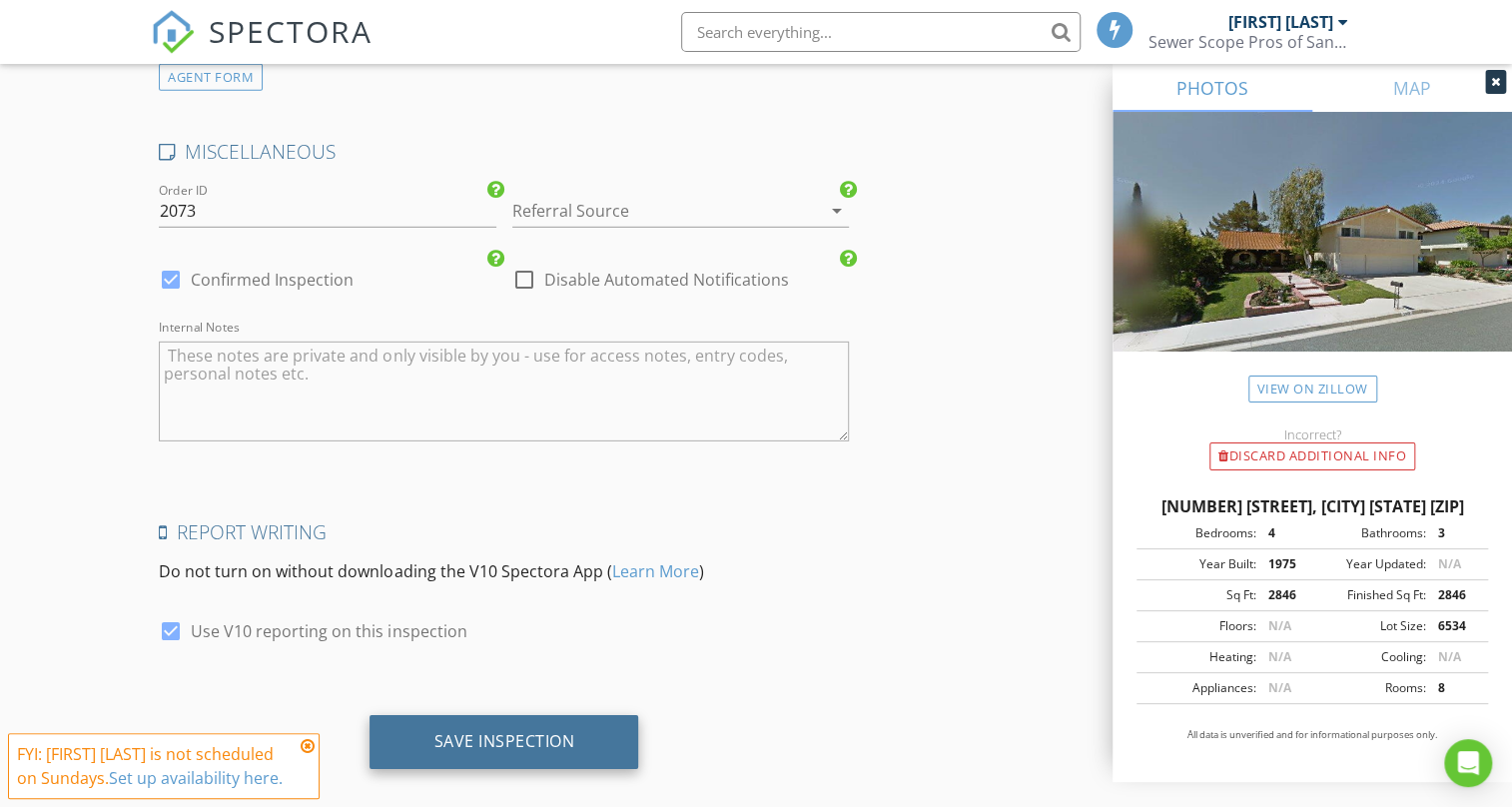 click on "Save Inspection" at bounding box center [503, 742] 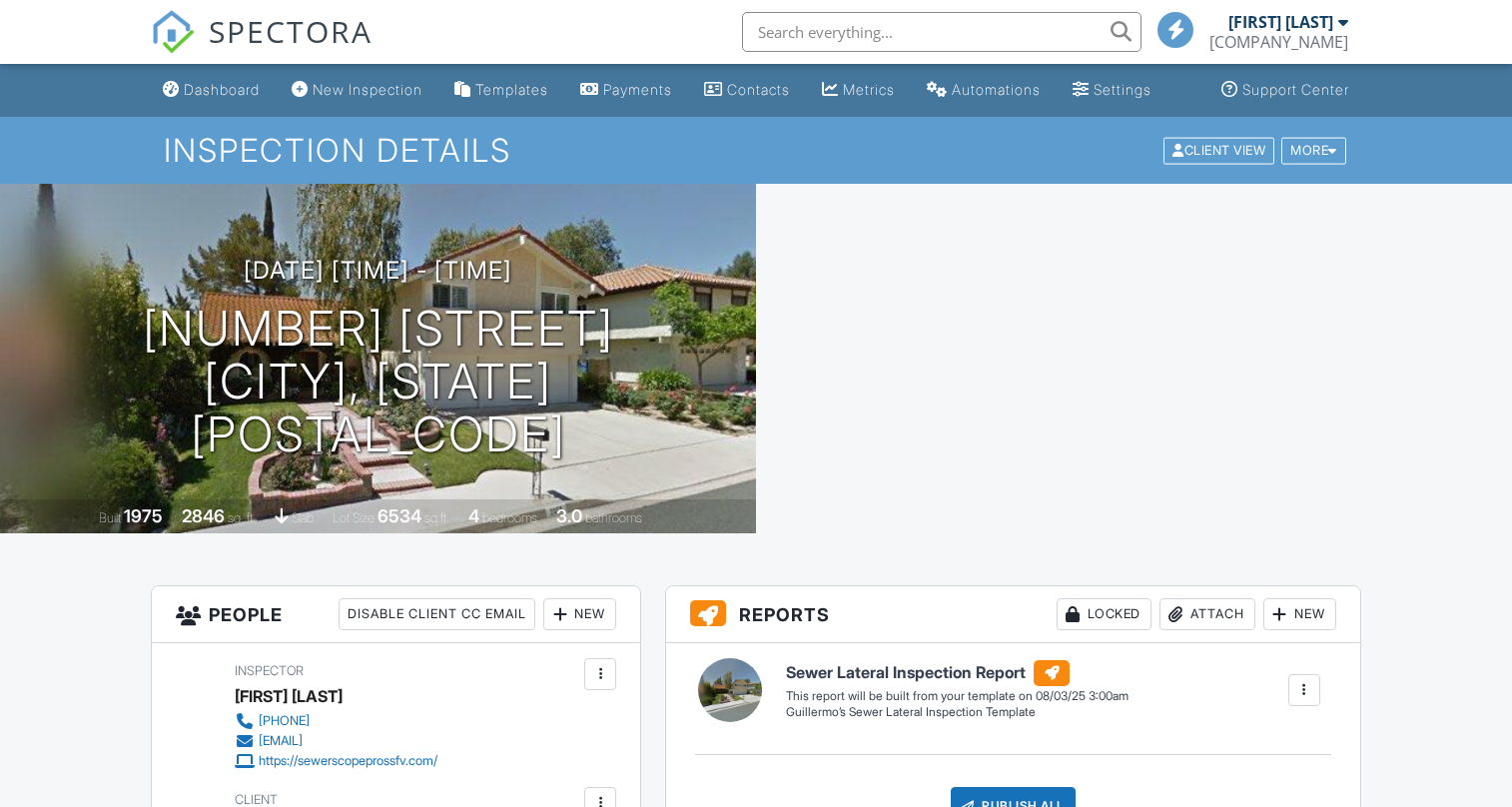 scroll, scrollTop: 0, scrollLeft: 0, axis: both 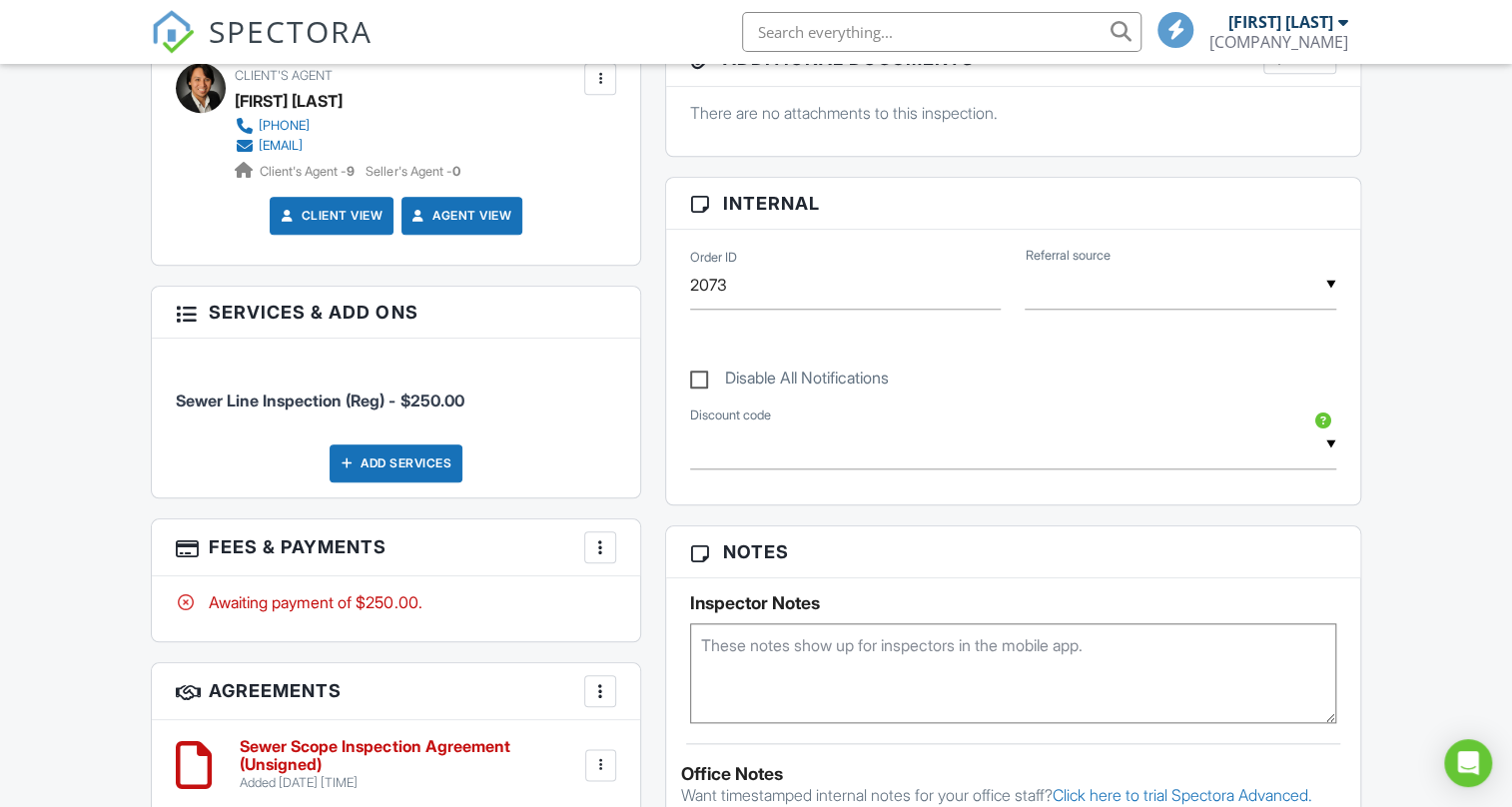 click on "▼ Online Search Real Estate Agent Past Customer Social Media Home Inspector ChatGPT Presentation at Real Estate Office Other
Online Search
Real Estate Agent
Past Customer
Social Media
Home Inspector
ChatGPT
Presentation at Real Estate Office
Other" at bounding box center [1179, 285] 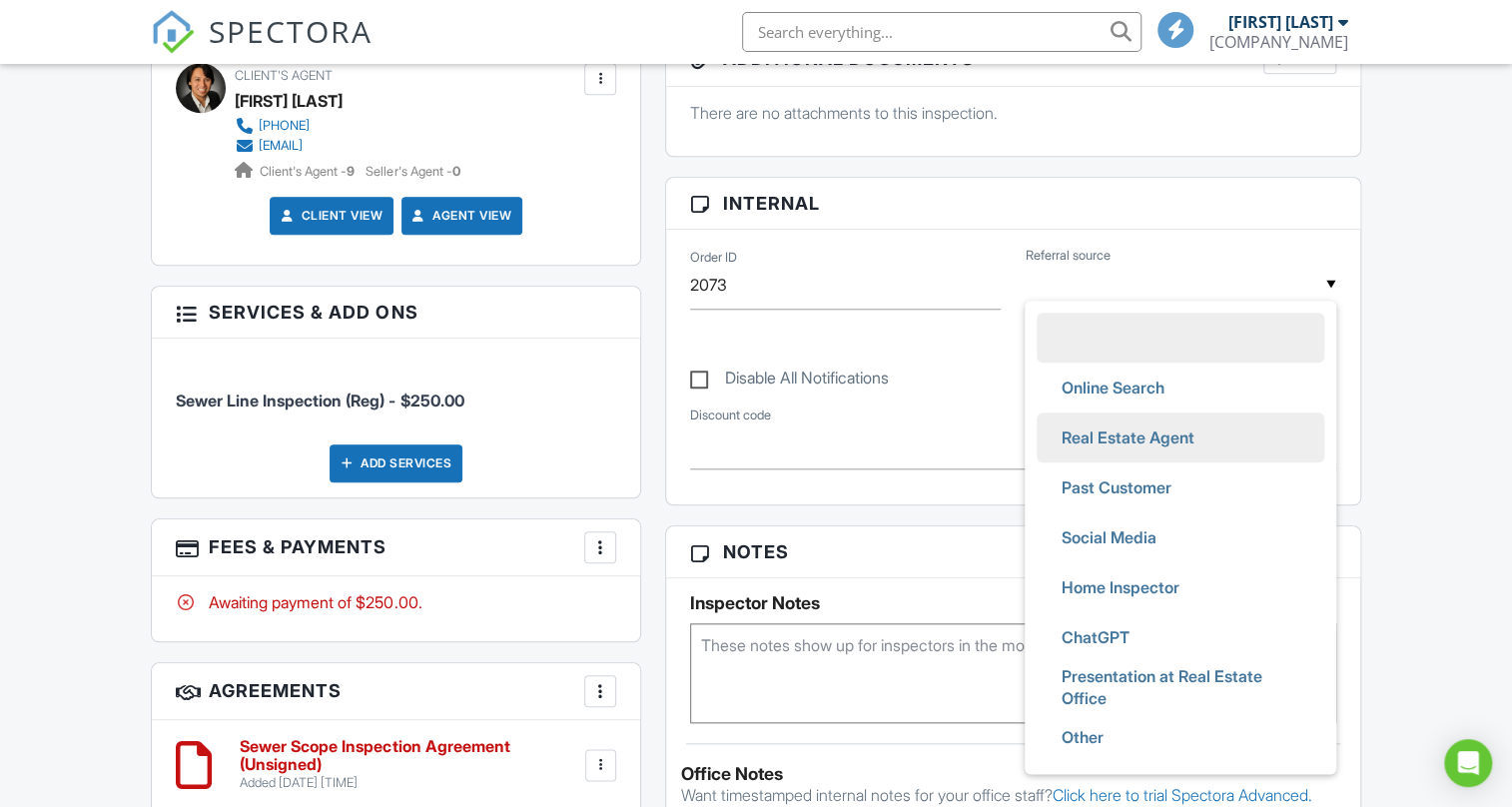 click on "Real Estate Agent" at bounding box center [1127, 437] 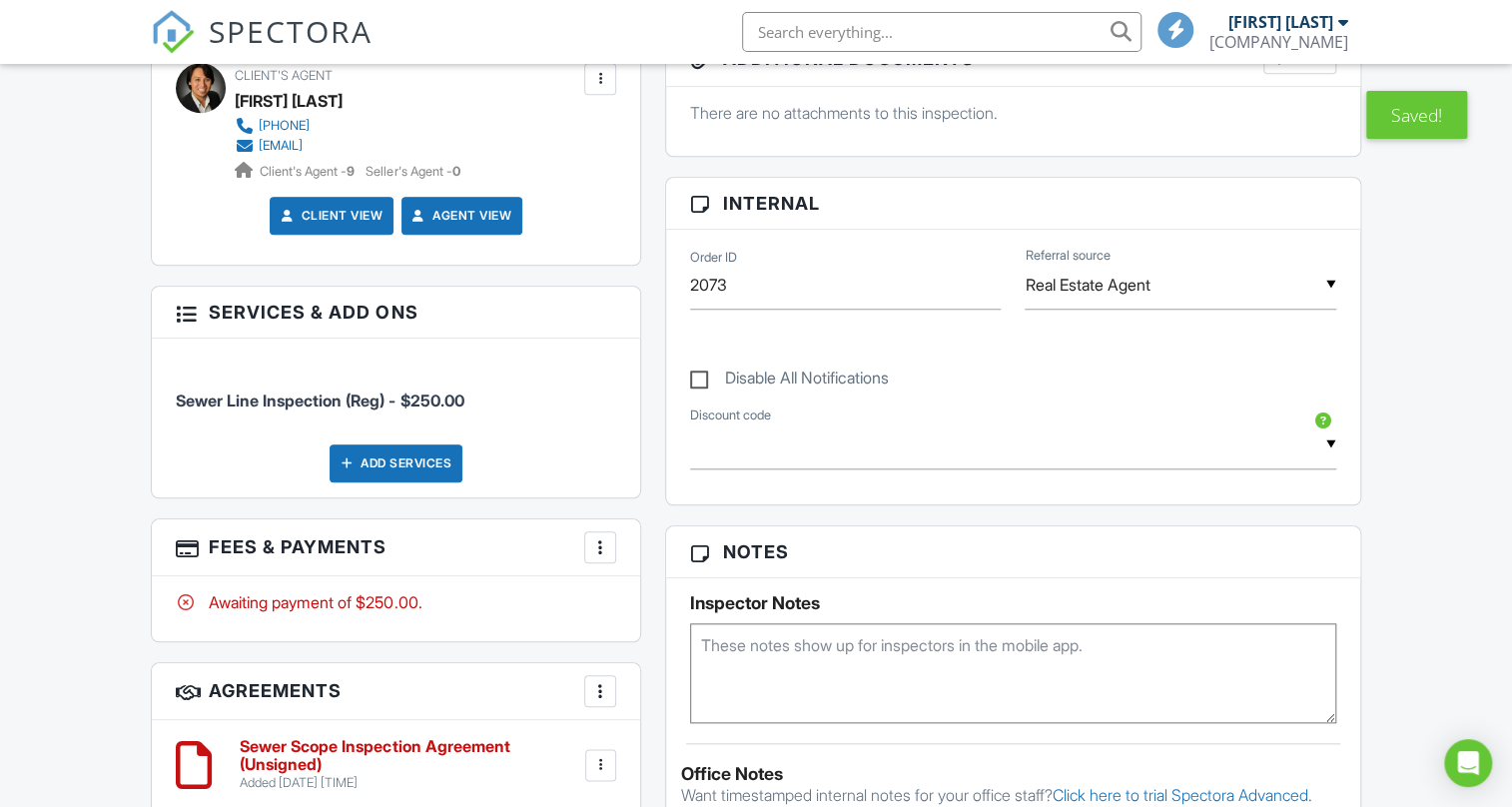 click on "Dashboard
New Inspection
Templates
Payments
Contacts
Metrics
Automations
Settings
Support Center
Inspection Details
Client View
More
Property Details
Reschedule
Reorder / Copy
Share
Cancel
Delete
Print Order
Convert to V9
Enable Pass on CC Fees
View Change Log
[DATE]  [TIME]
- [TIME]
[NUMBER] [STREET]
[CITY], [STATE] [POSTAL_CODE]
Built
[YEAR]
[NUMBER]
sq. ft.
slab
Lot Size
[NUMBER]
sq.ft.
[NUMBER]
bedrooms
[NUMBER]
bathrooms
+ − Leaflet  |  © MapTiler   © OpenStreetMap contributors
All emails and texts are disabled for this inspection!
Turn on emails and texts
Turn on and Requeue Notifications
Reports
Locked
Attach
New" at bounding box center [756, 545] 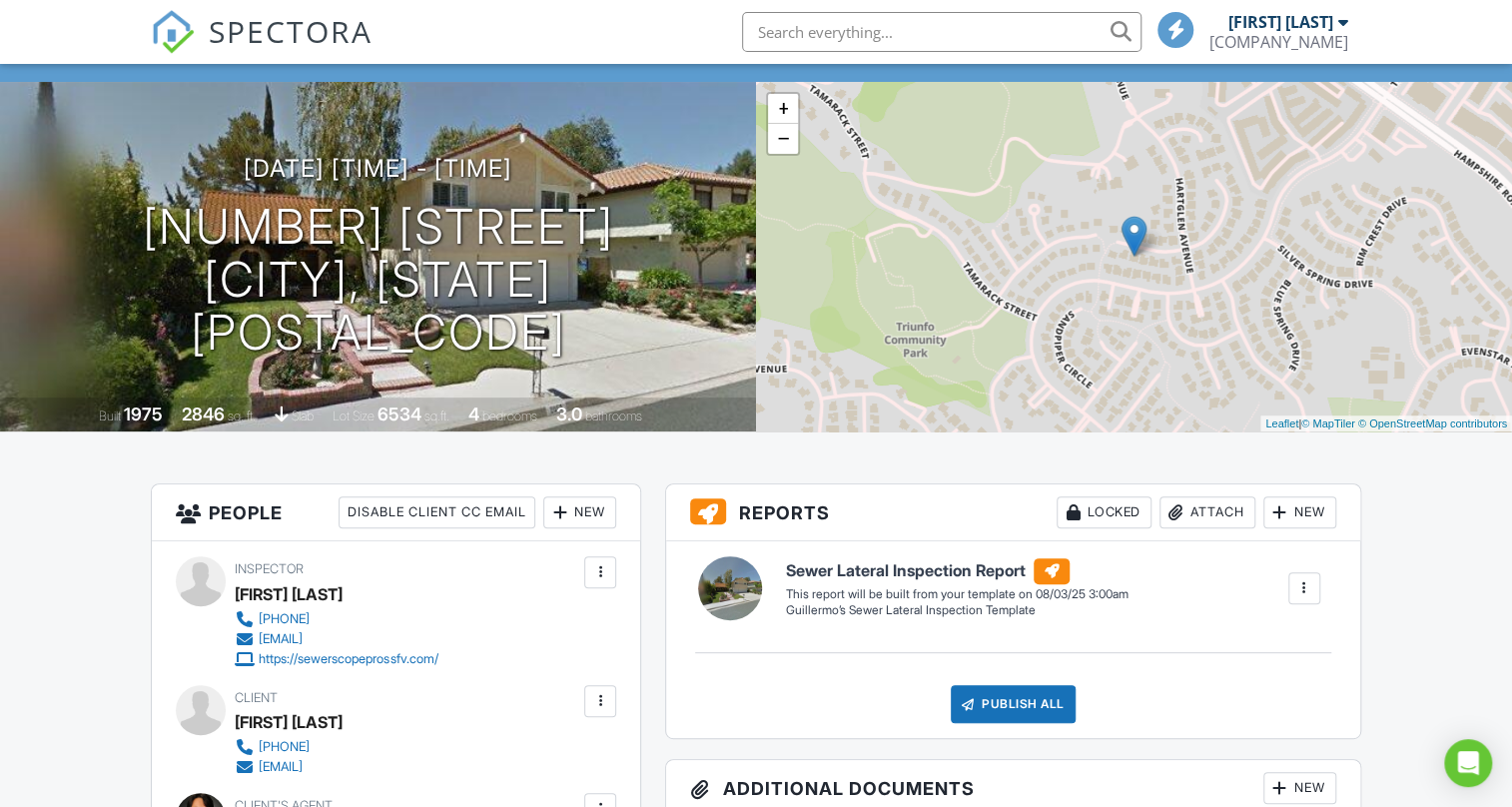 scroll, scrollTop: 0, scrollLeft: 0, axis: both 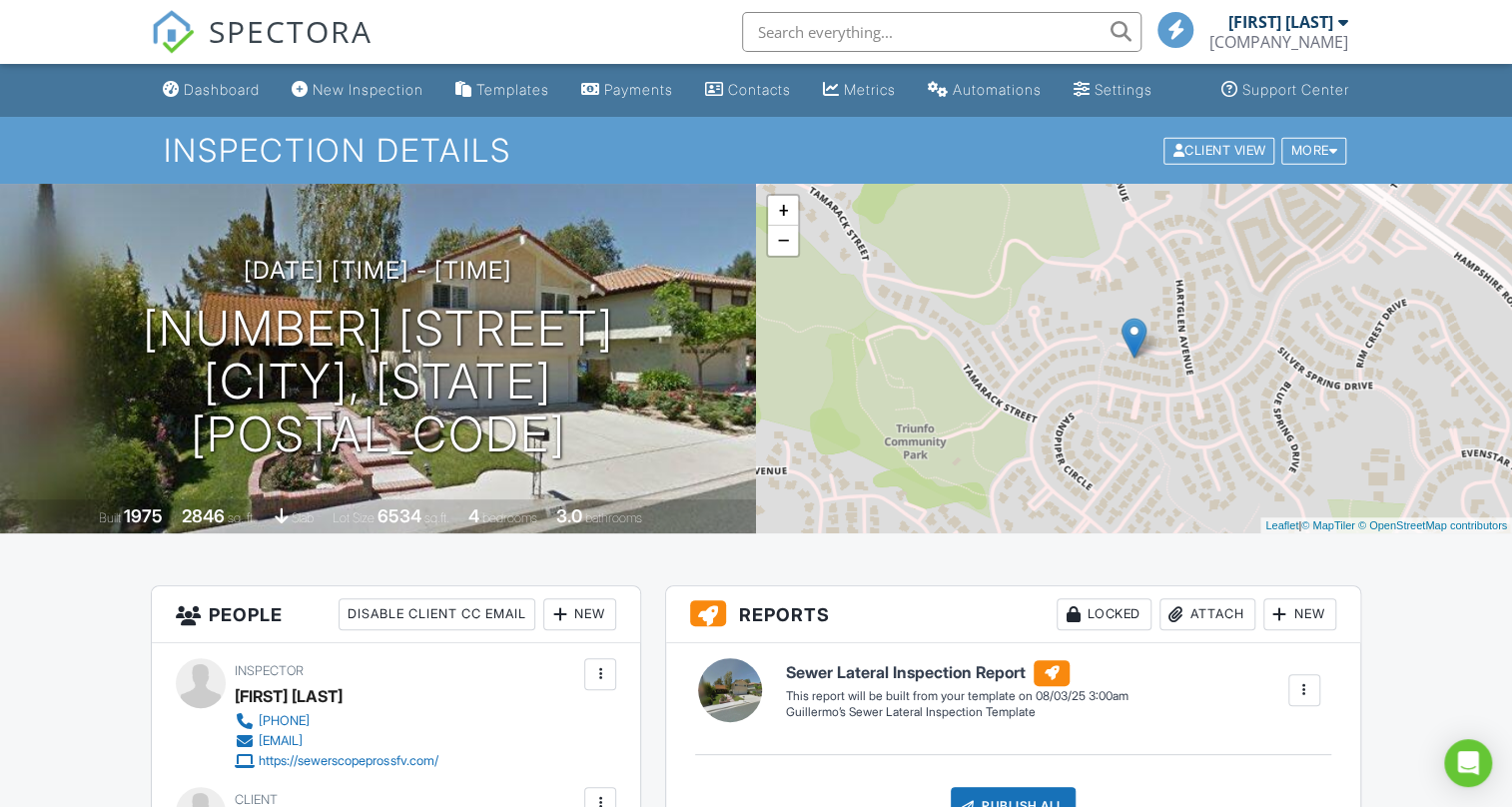 click at bounding box center [942, 32] 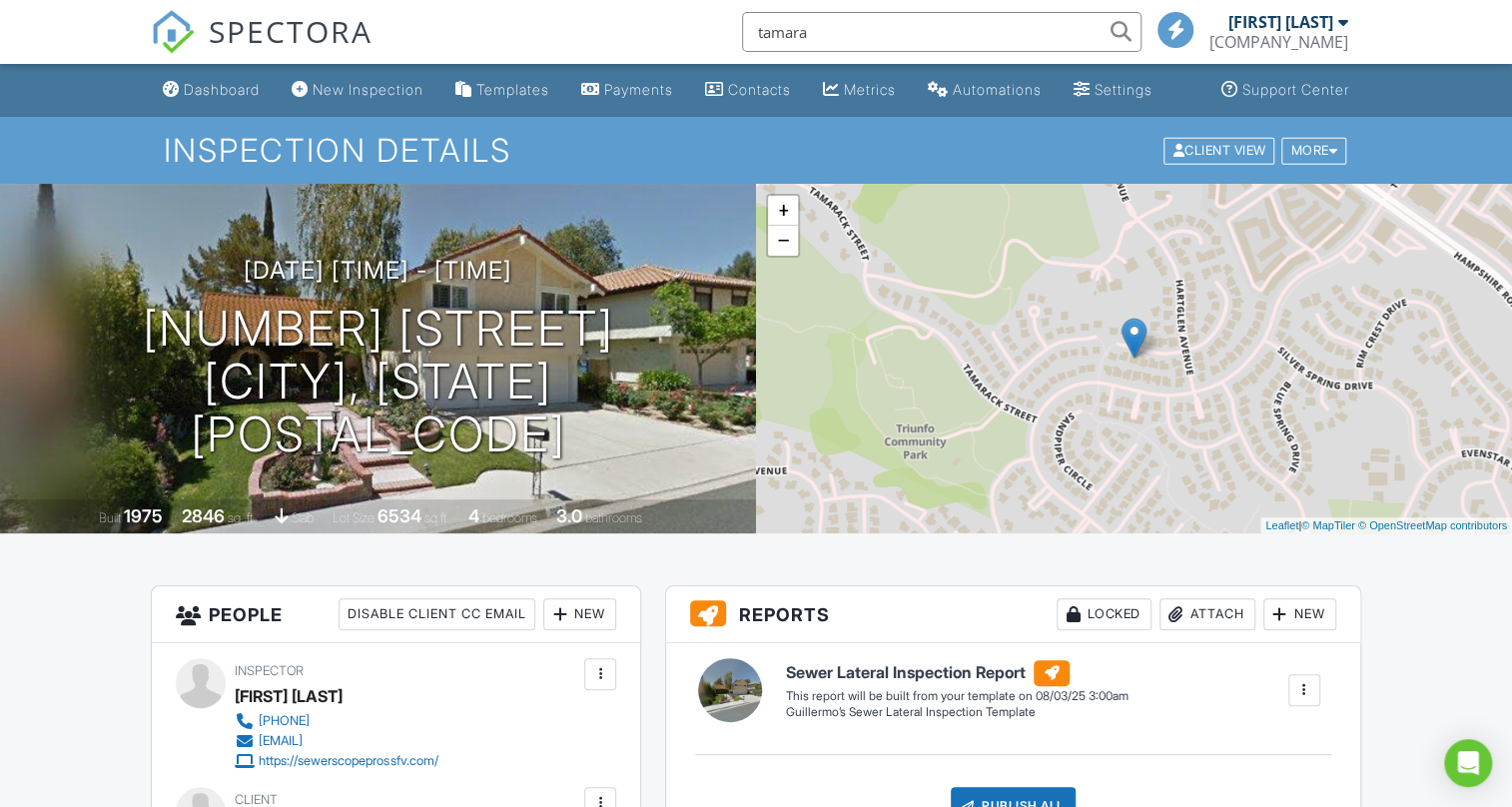 type on "tamara" 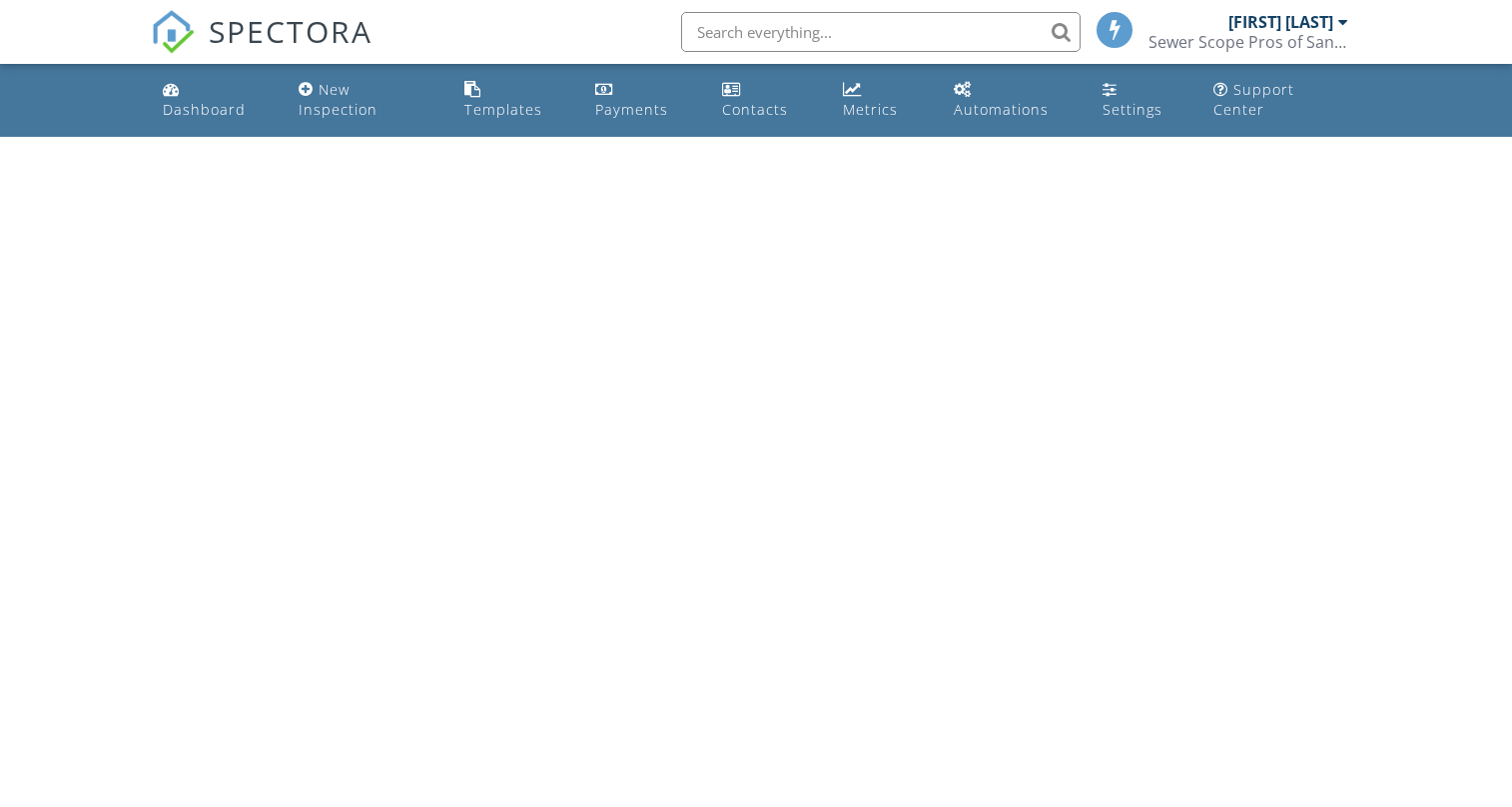 scroll, scrollTop: 0, scrollLeft: 0, axis: both 